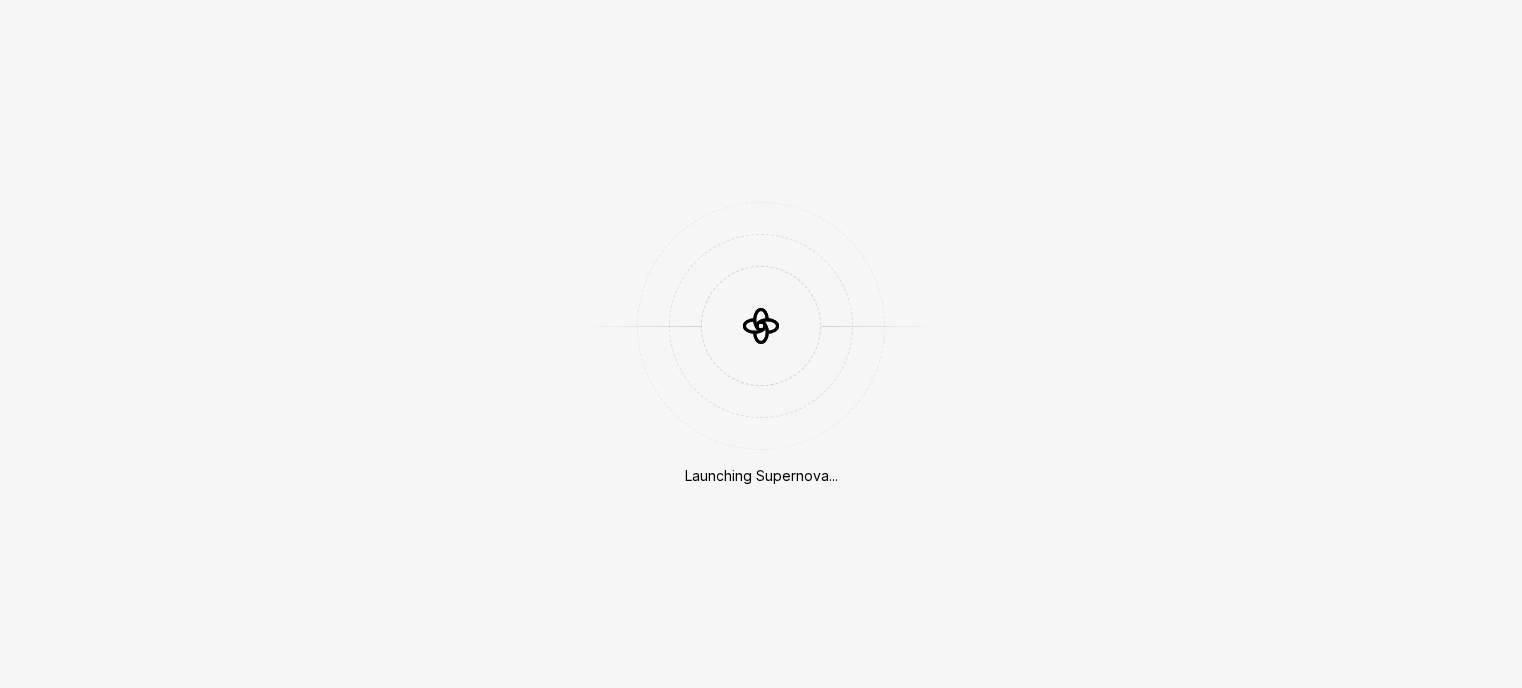scroll, scrollTop: 0, scrollLeft: 0, axis: both 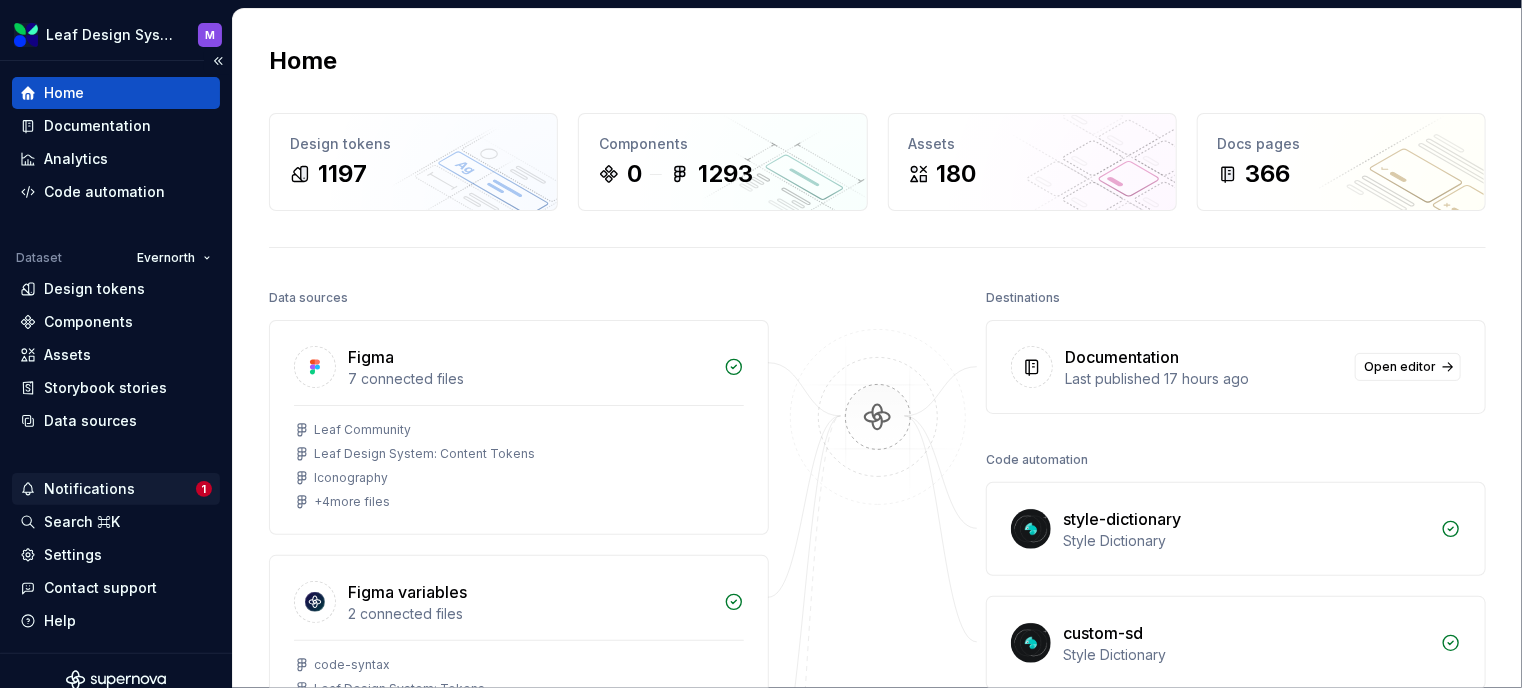 click on "Notifications" at bounding box center [89, 489] 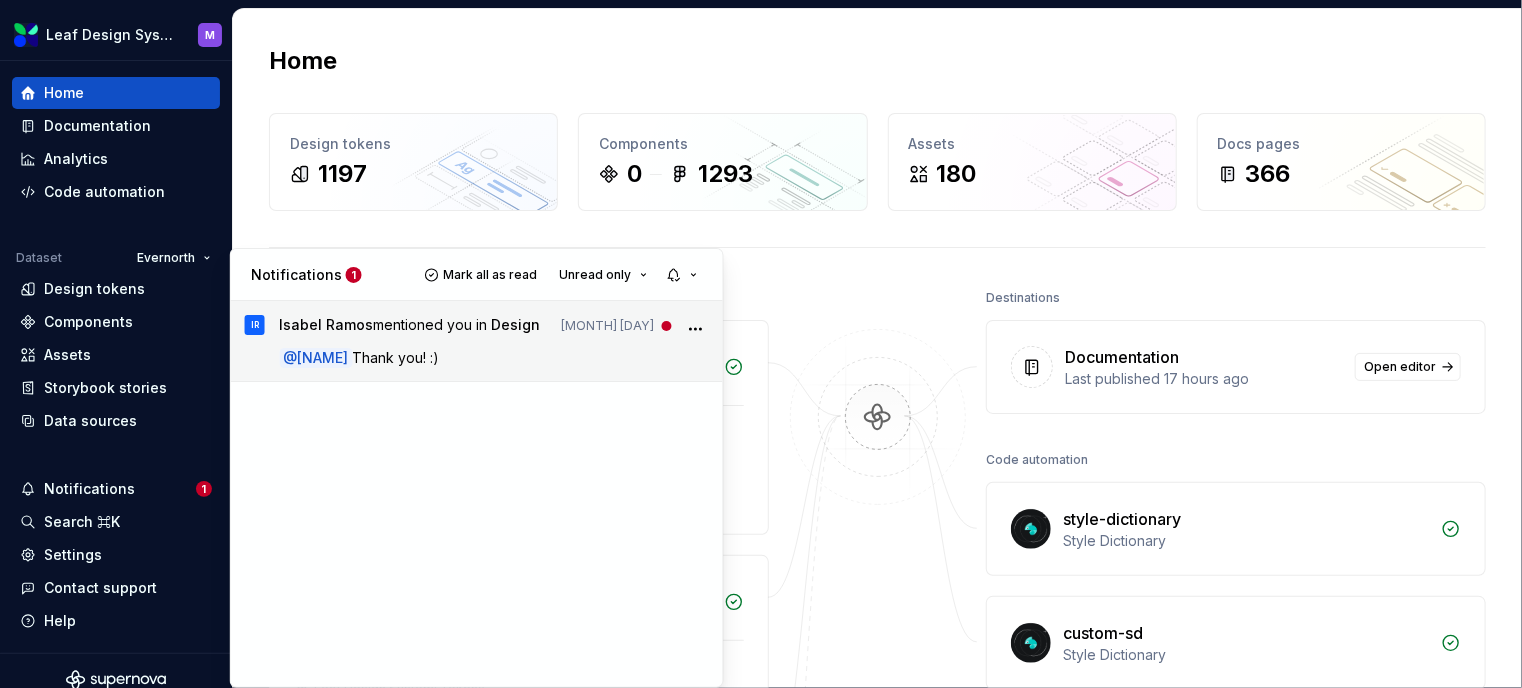 click on "@ [PERSON]  Thank you! :)" at bounding box center [493, 357] 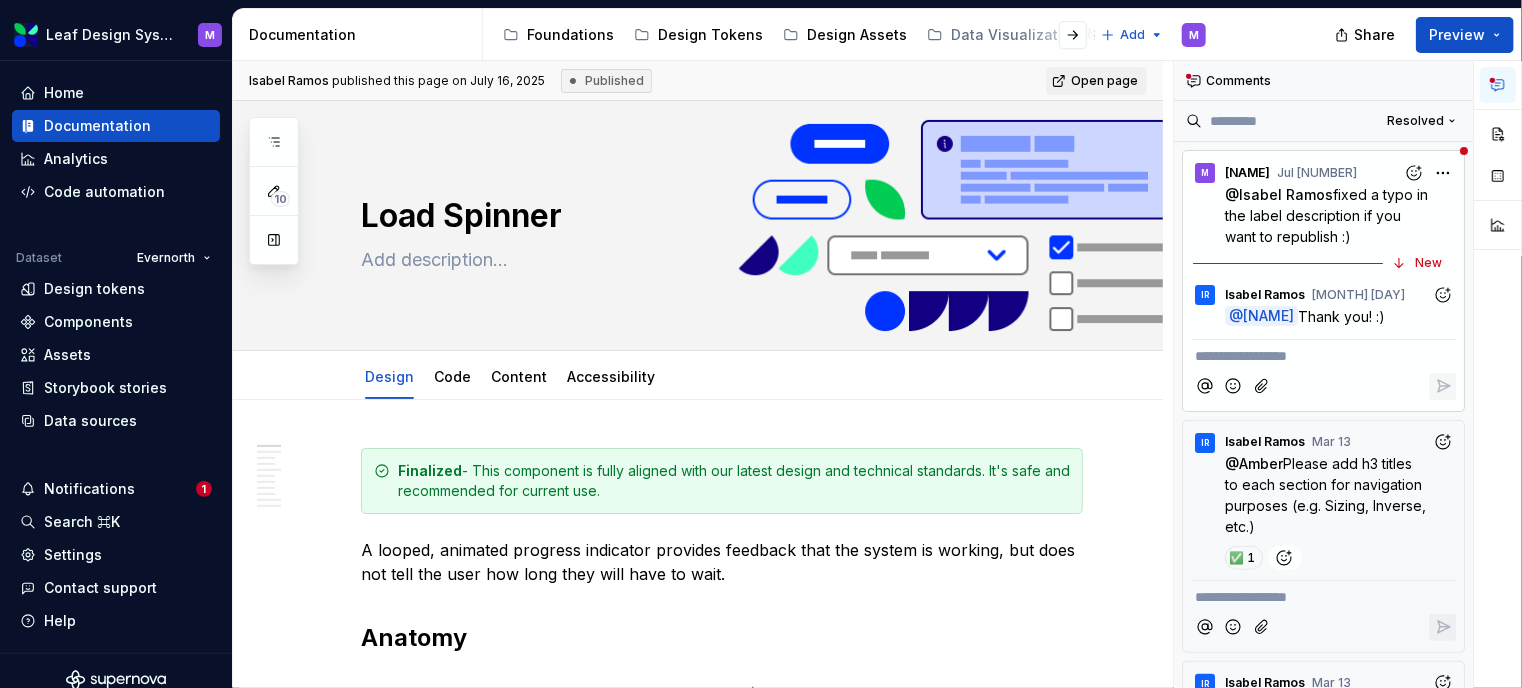 scroll, scrollTop: 80, scrollLeft: 0, axis: vertical 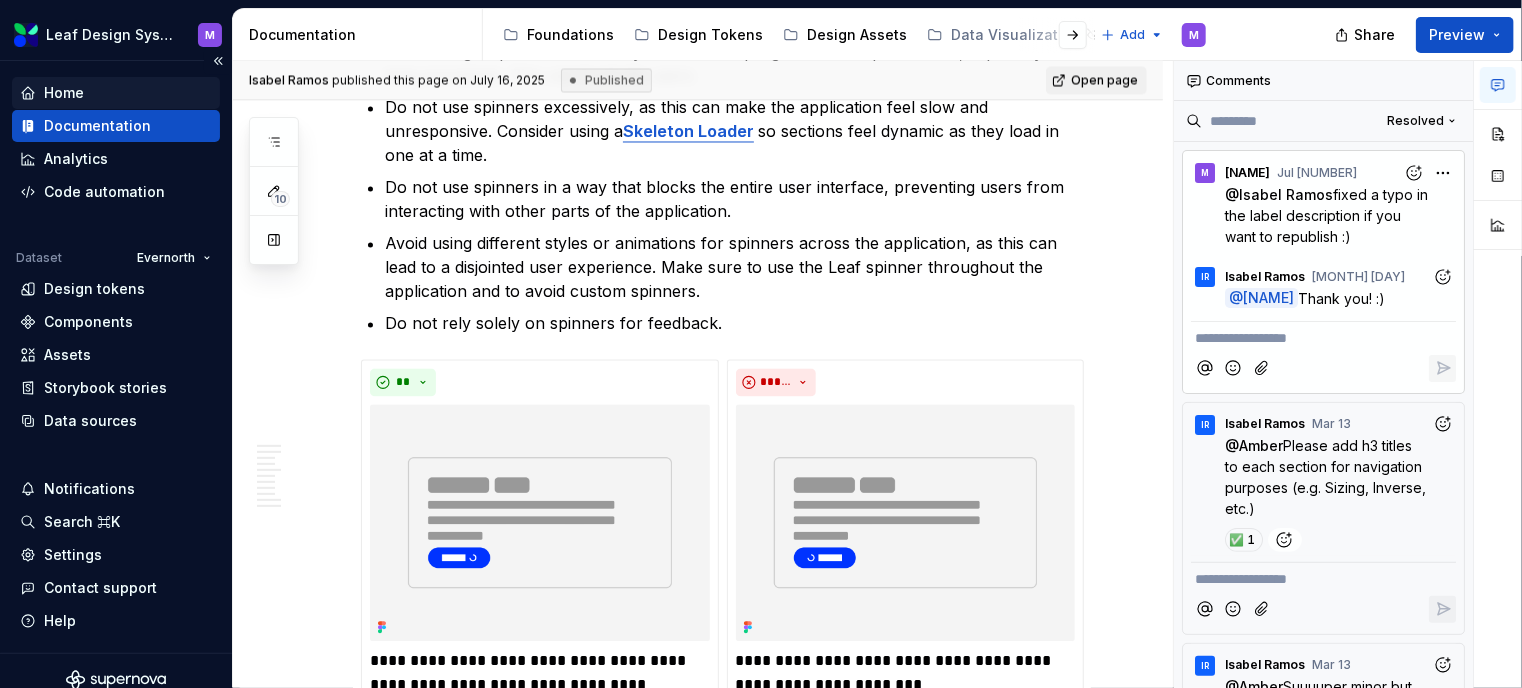 click on "Home" at bounding box center [116, 93] 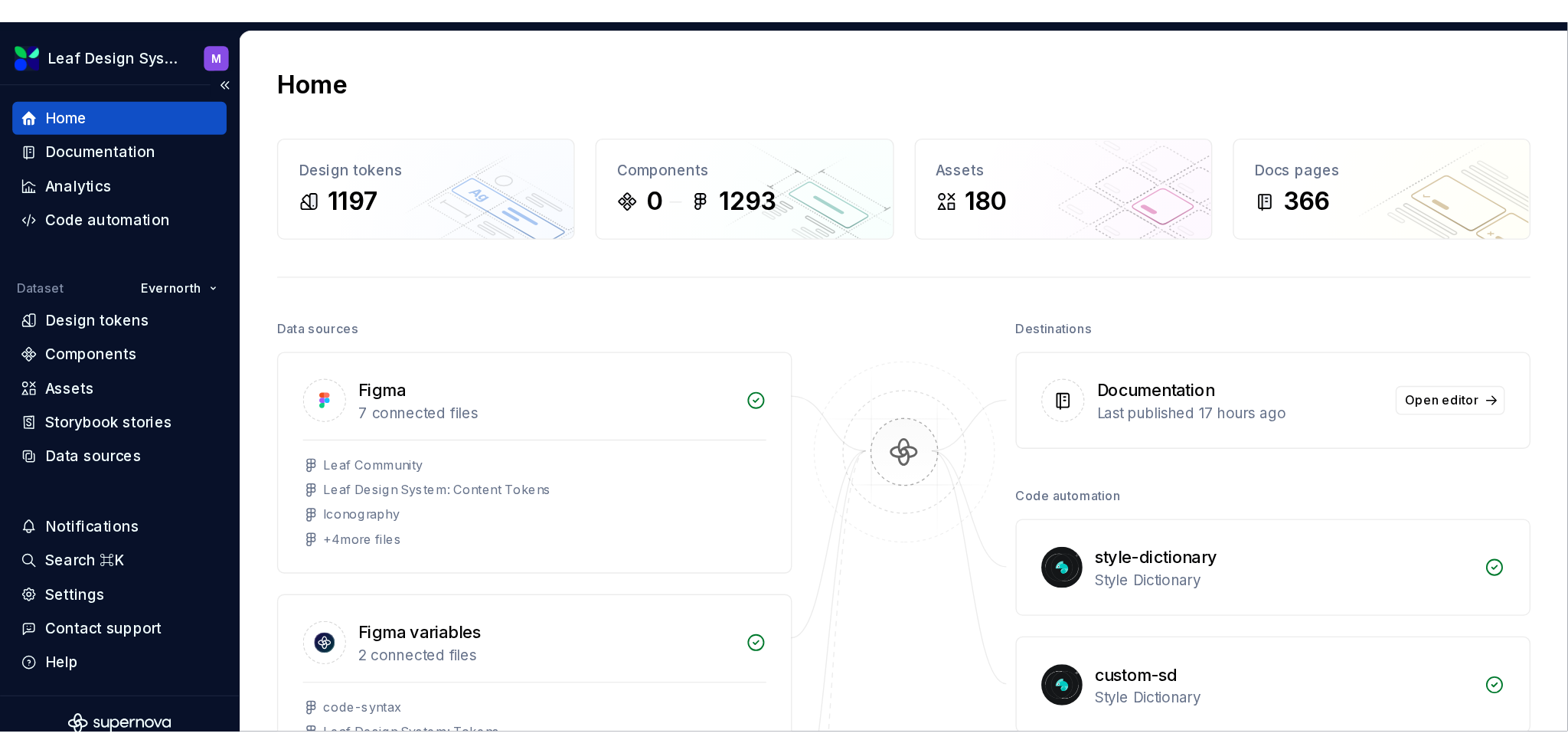 scroll, scrollTop: 0, scrollLeft: 0, axis: both 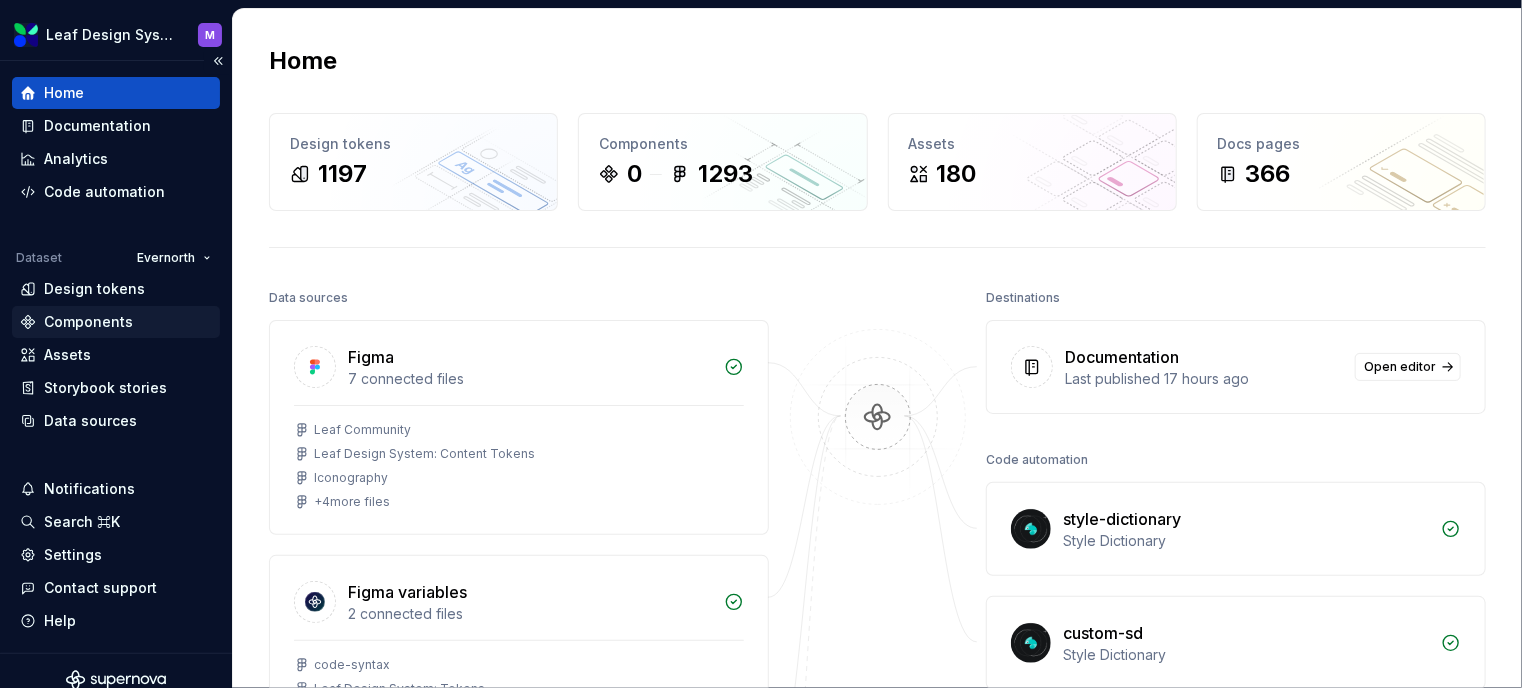 click on "Components" at bounding box center [88, 322] 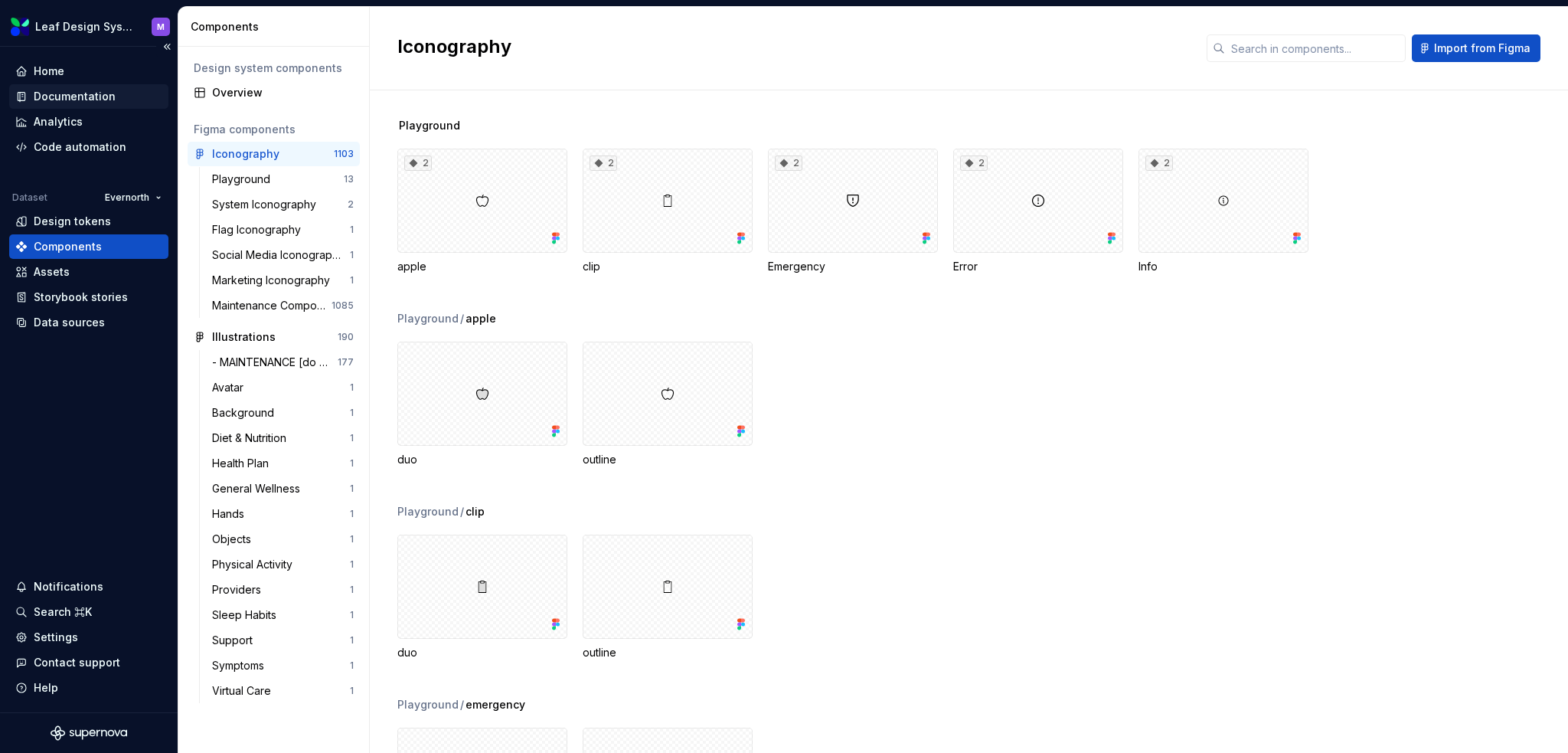 click on "Documentation" at bounding box center (89, 97) 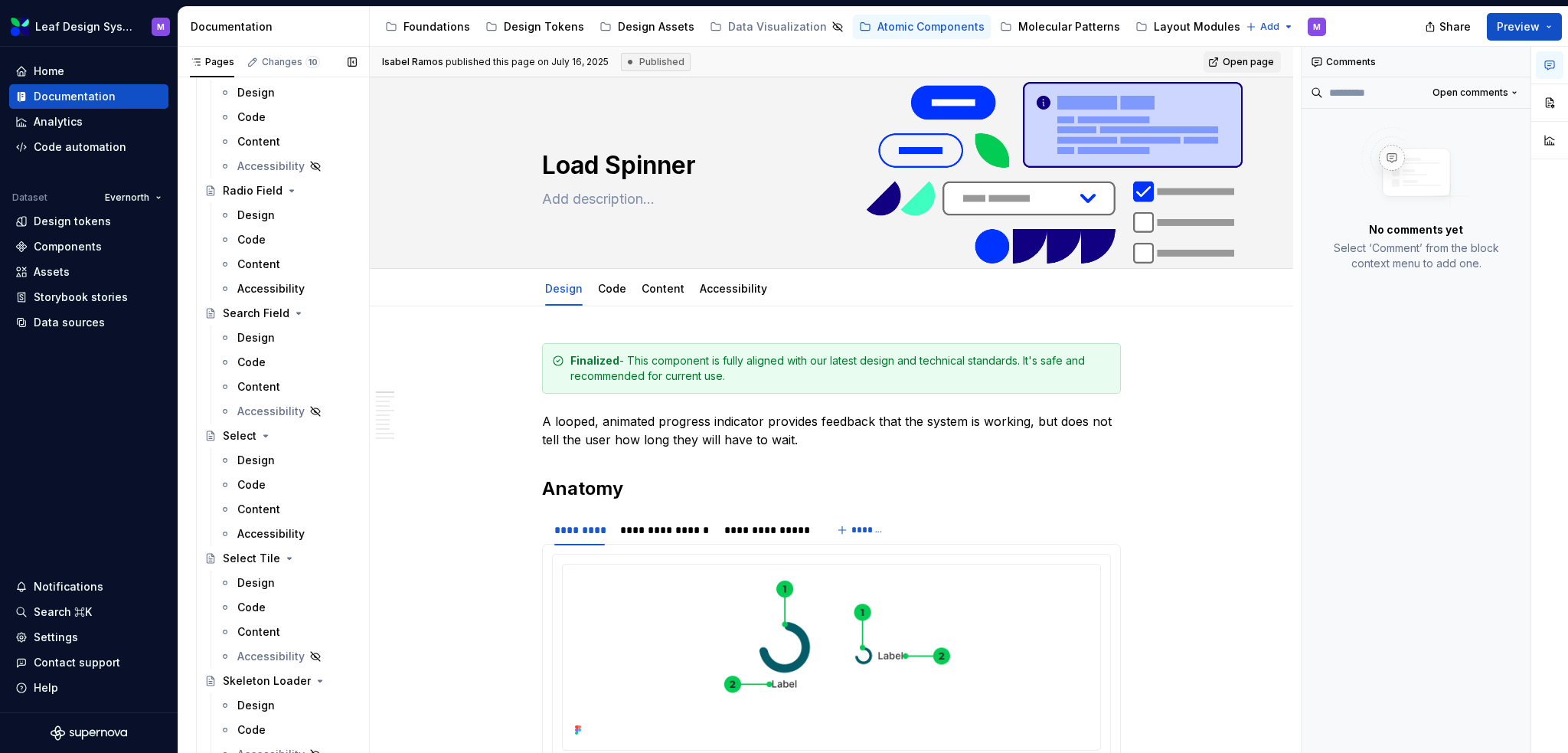 scroll, scrollTop: 2681, scrollLeft: 0, axis: vertical 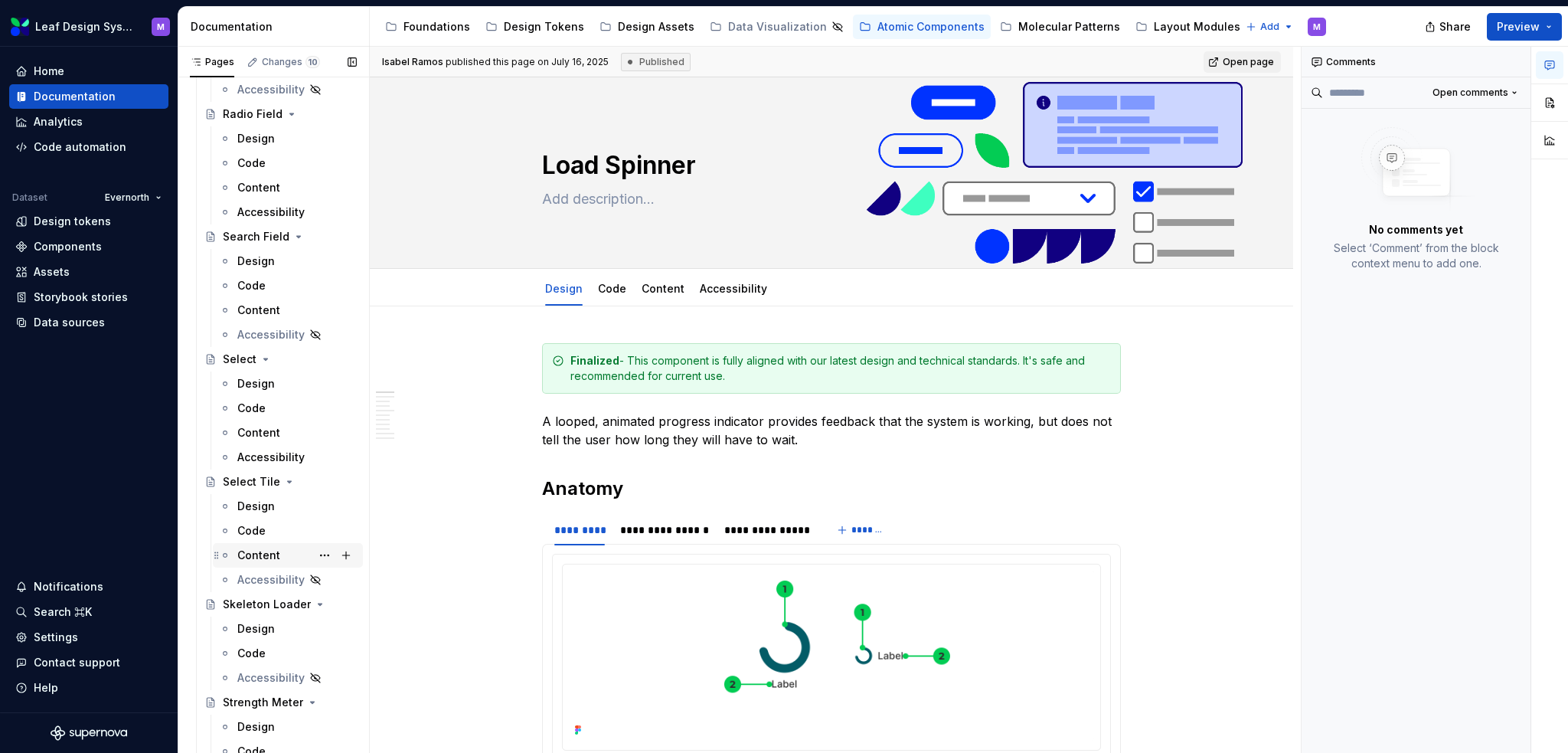 click on "Content" at bounding box center [259, 555] 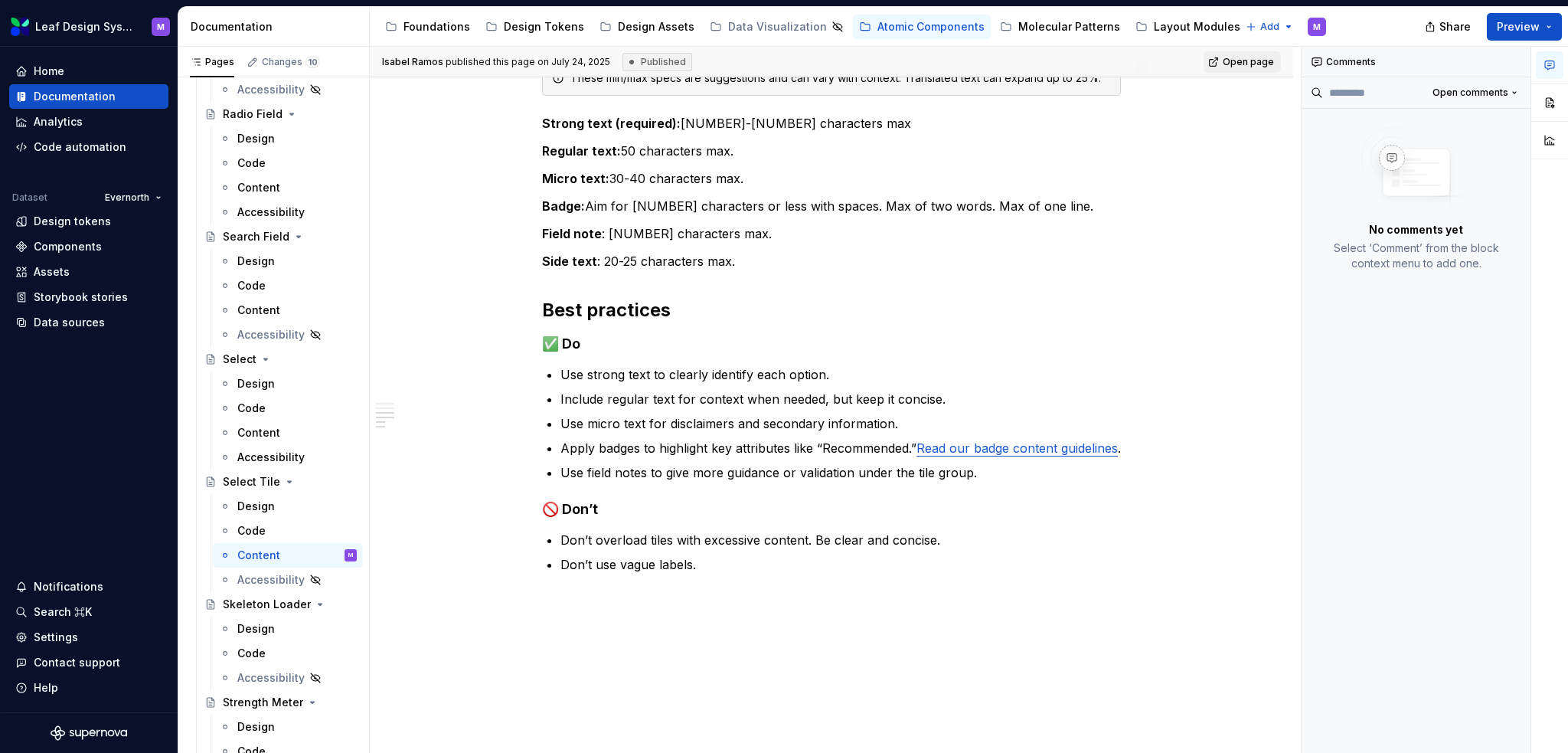scroll, scrollTop: 536, scrollLeft: 0, axis: vertical 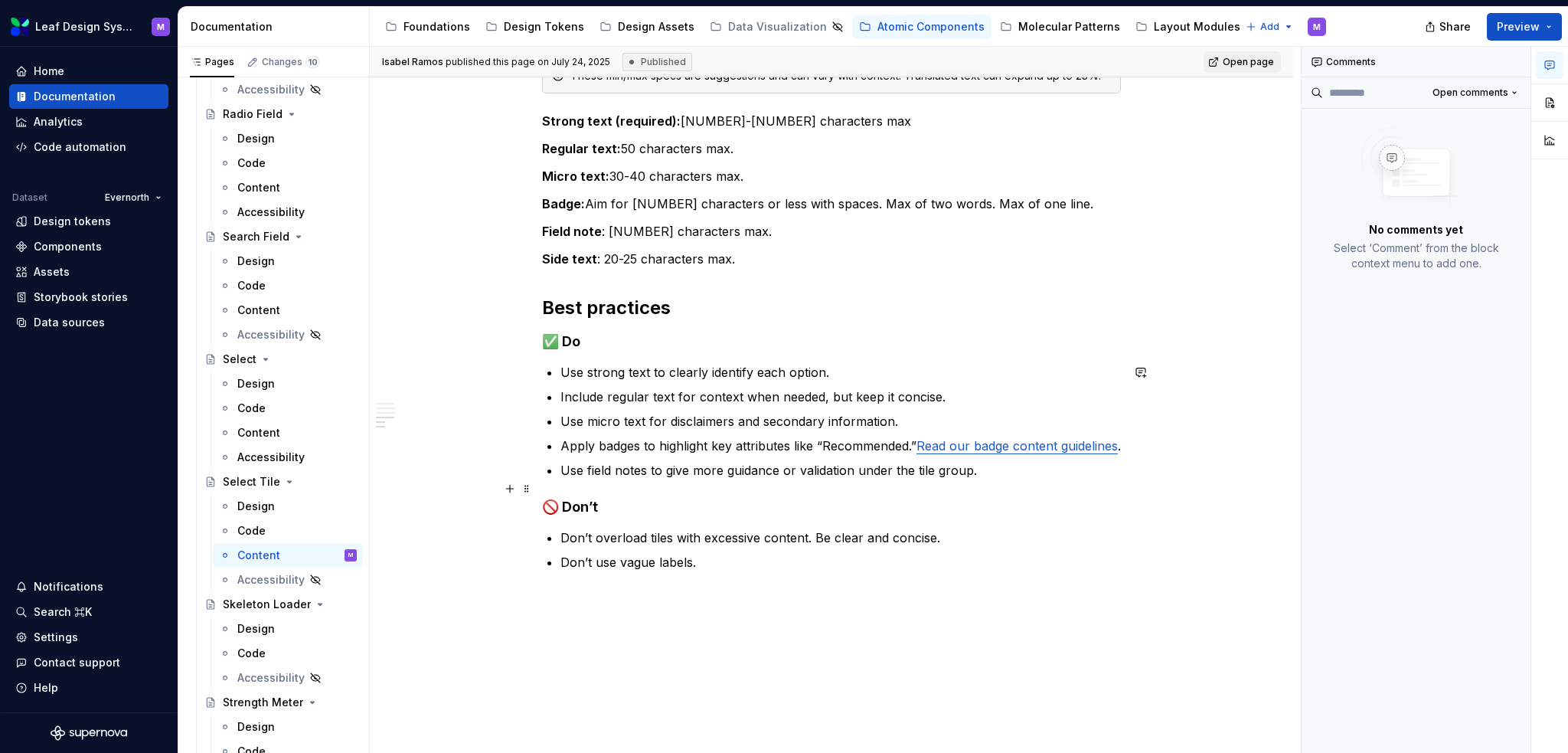 click on "Use field notes to give more guidance or validation under the tile group." at bounding box center [841, 470] 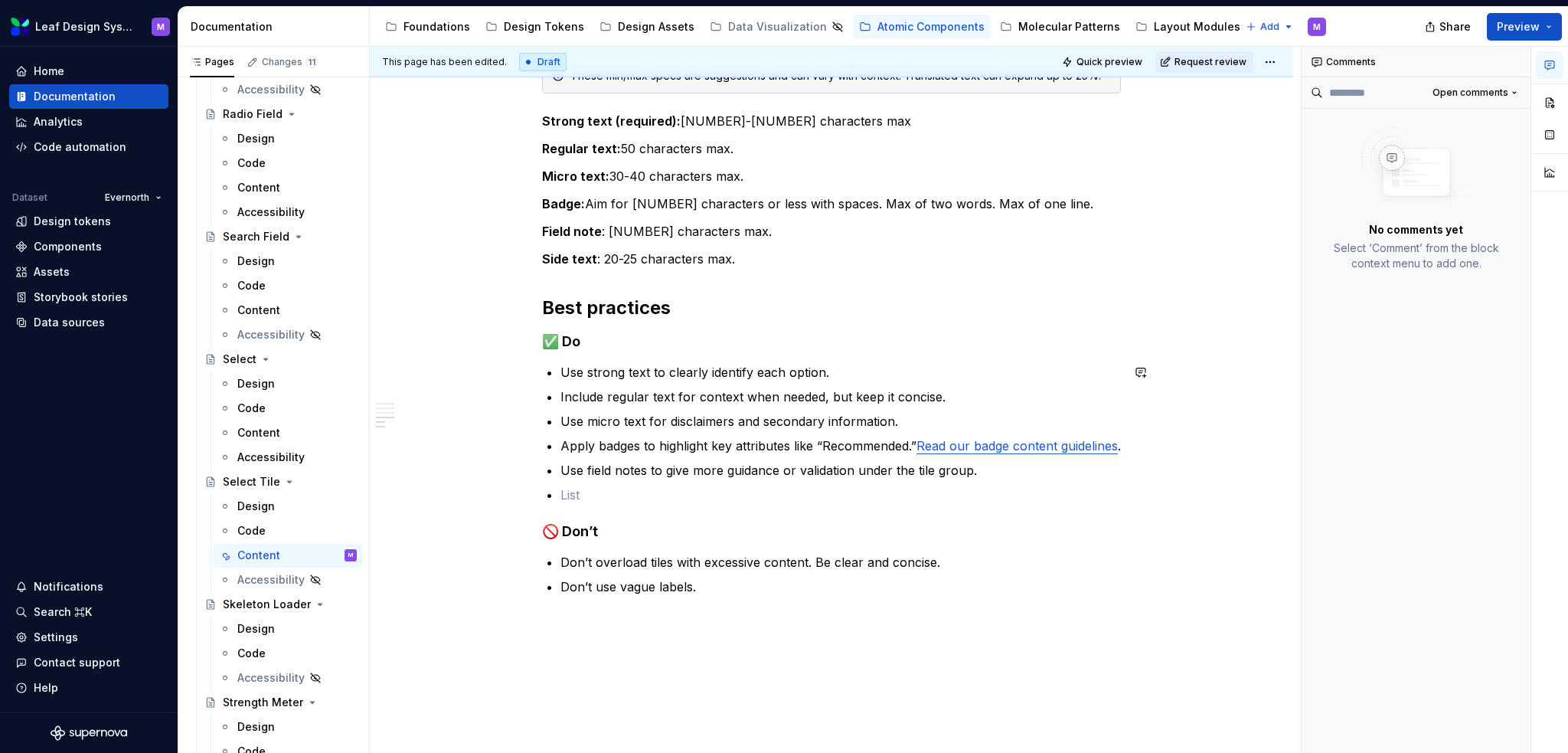type on "*" 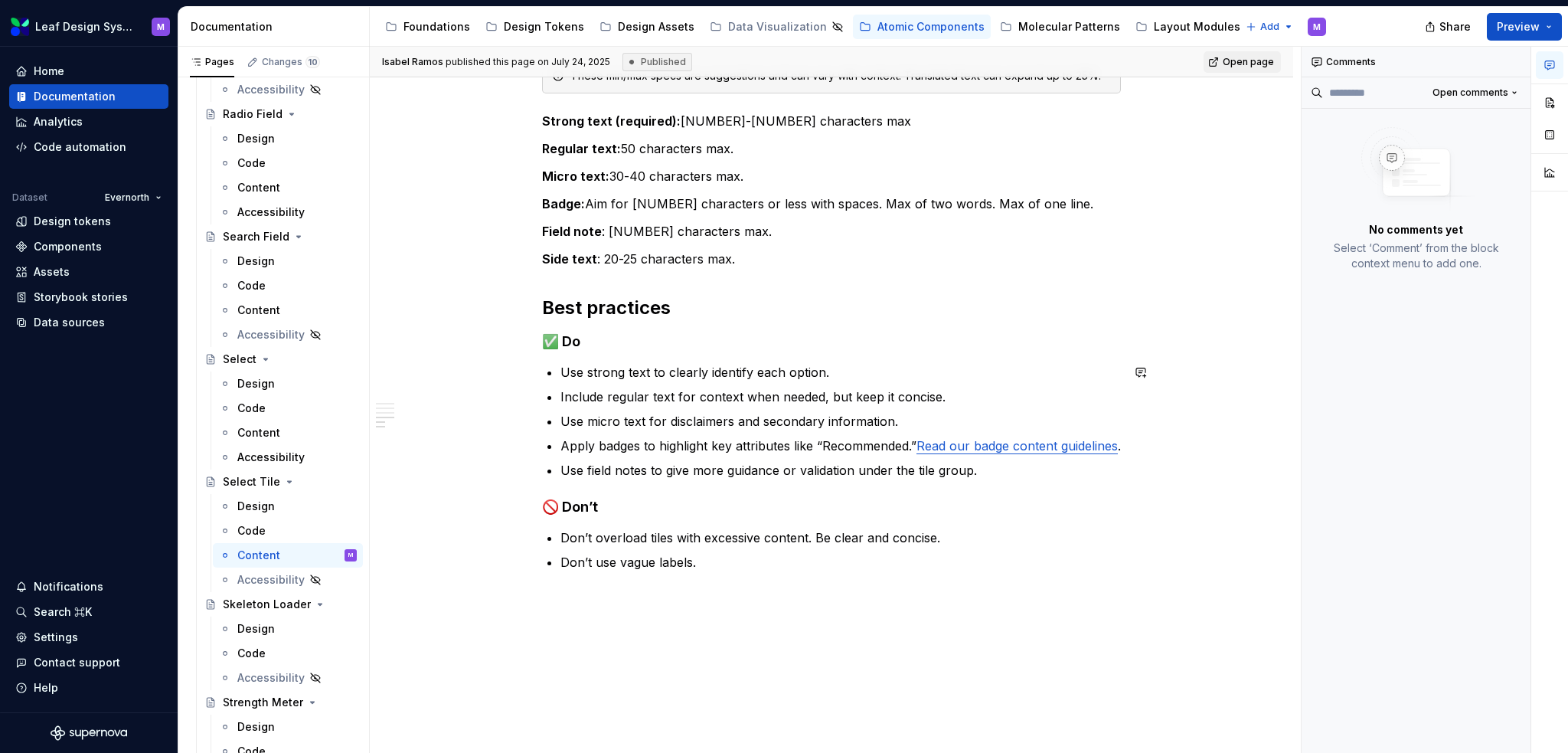 type 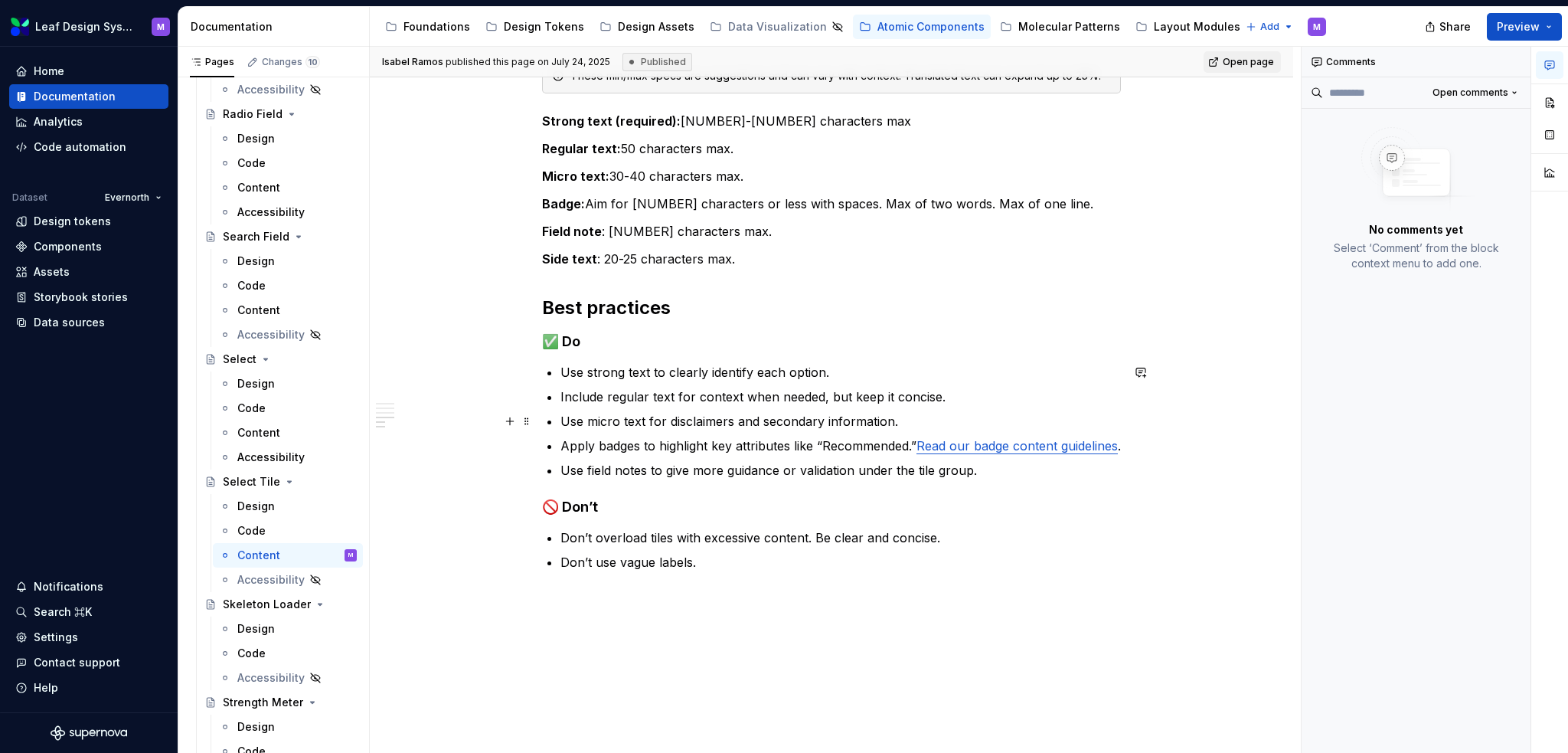 click on "Use micro text for disclaimers and secondary information." at bounding box center [841, 421] 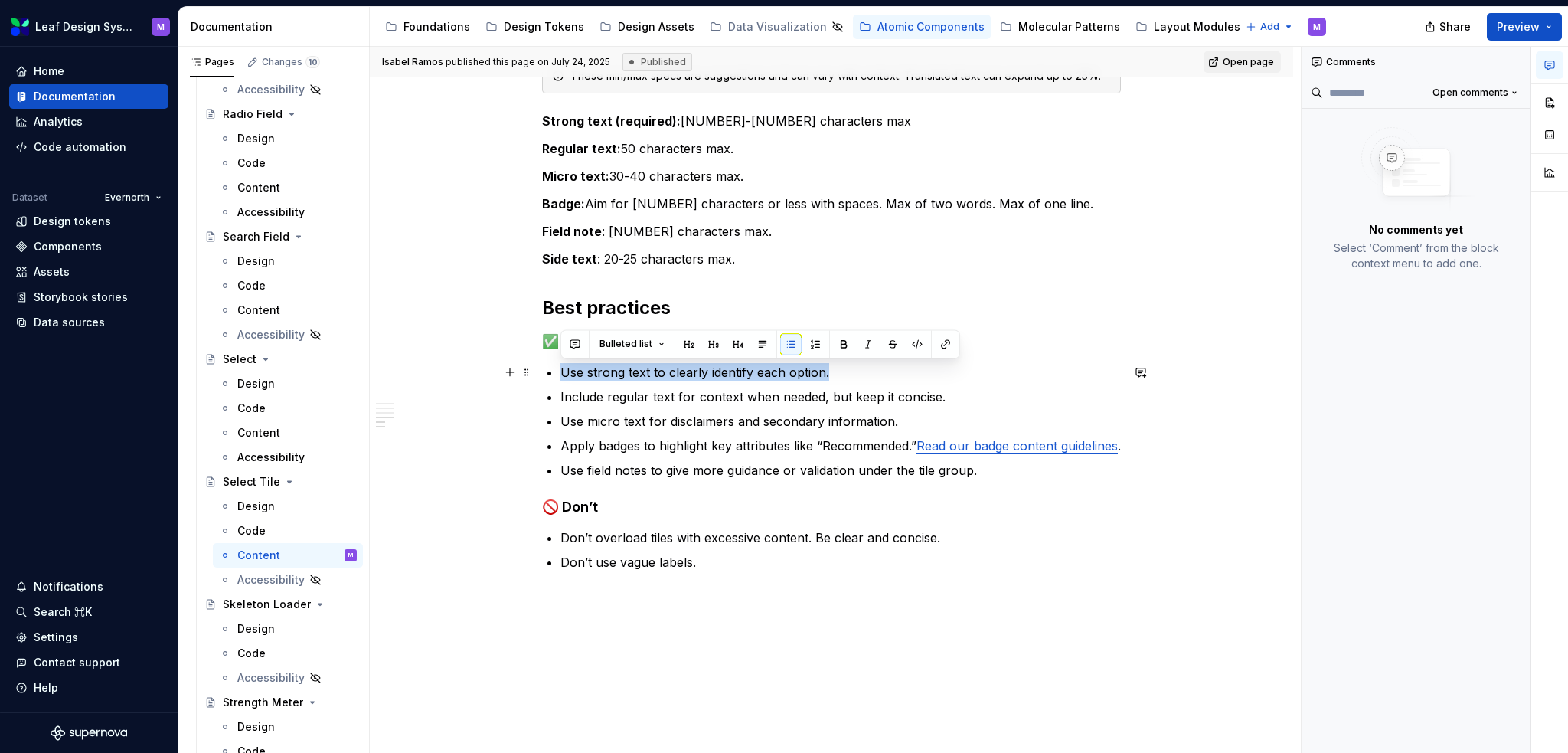drag, startPoint x: 842, startPoint y: 370, endPoint x: 554, endPoint y: 370, distance: 288 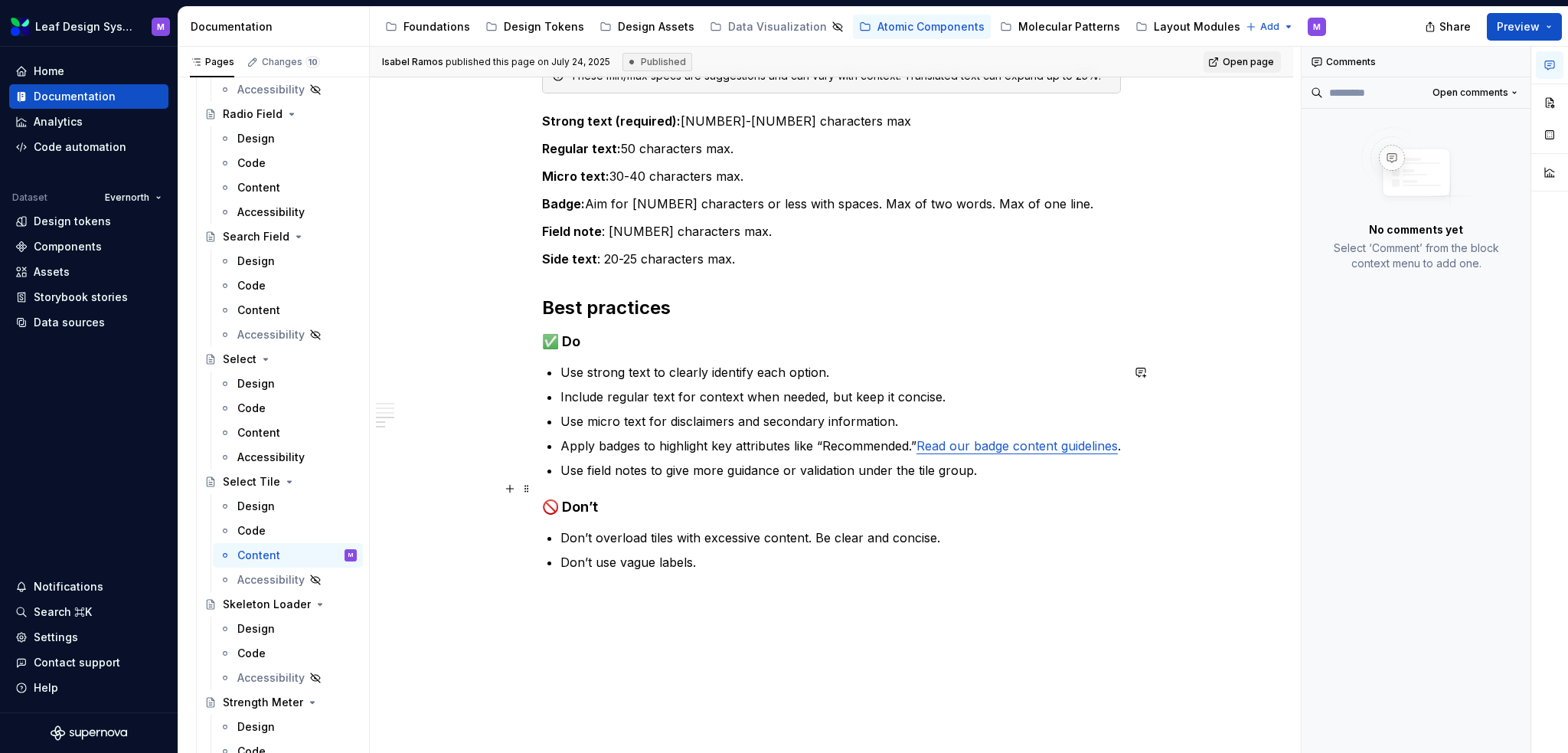 click on "Use field notes to give more guidance or validation under the tile group." at bounding box center (841, 470) 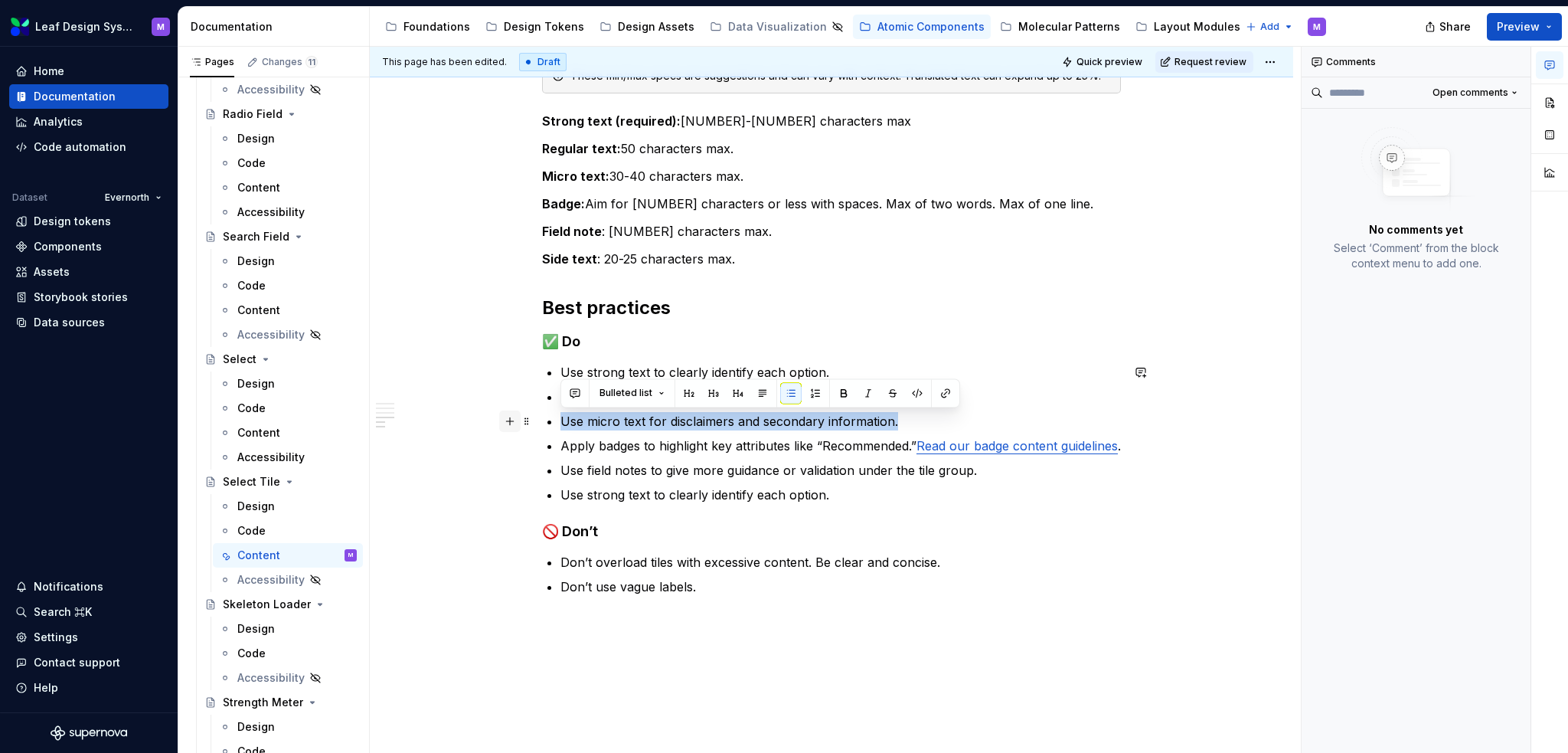 drag, startPoint x: 808, startPoint y: 425, endPoint x: 517, endPoint y: 429, distance: 291.0275 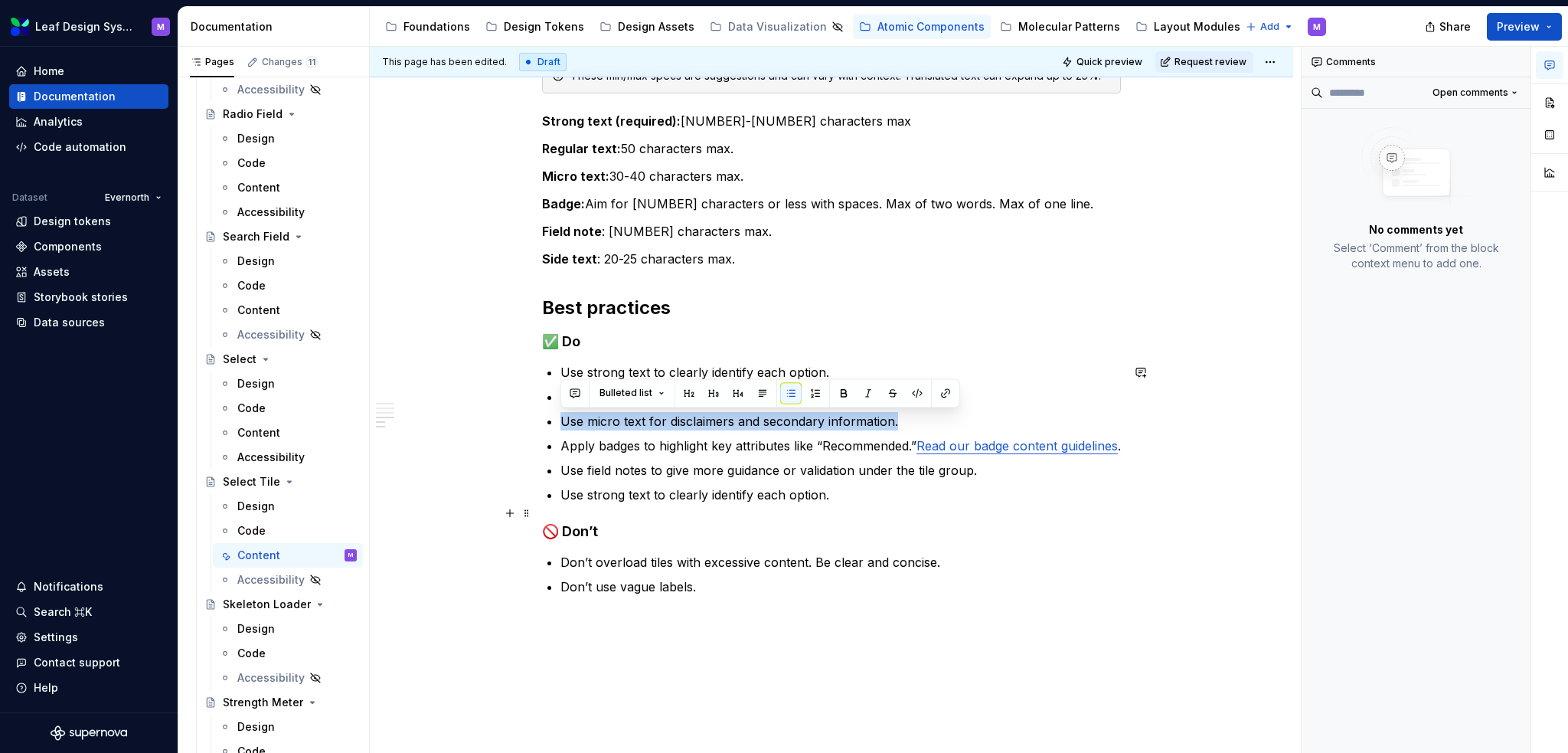 click on "Use strong text to clearly identify each option. Include regular text for context when needed, but keep it concise. Use micro text for disclaimers and secondary information. Apply badges to highlight key attributes like “Recommended.”  Read our badge content guidelines . Use field notes to give more guidance or validation under the tile group. Use strong text to clearly identify each option." at bounding box center (841, 434) 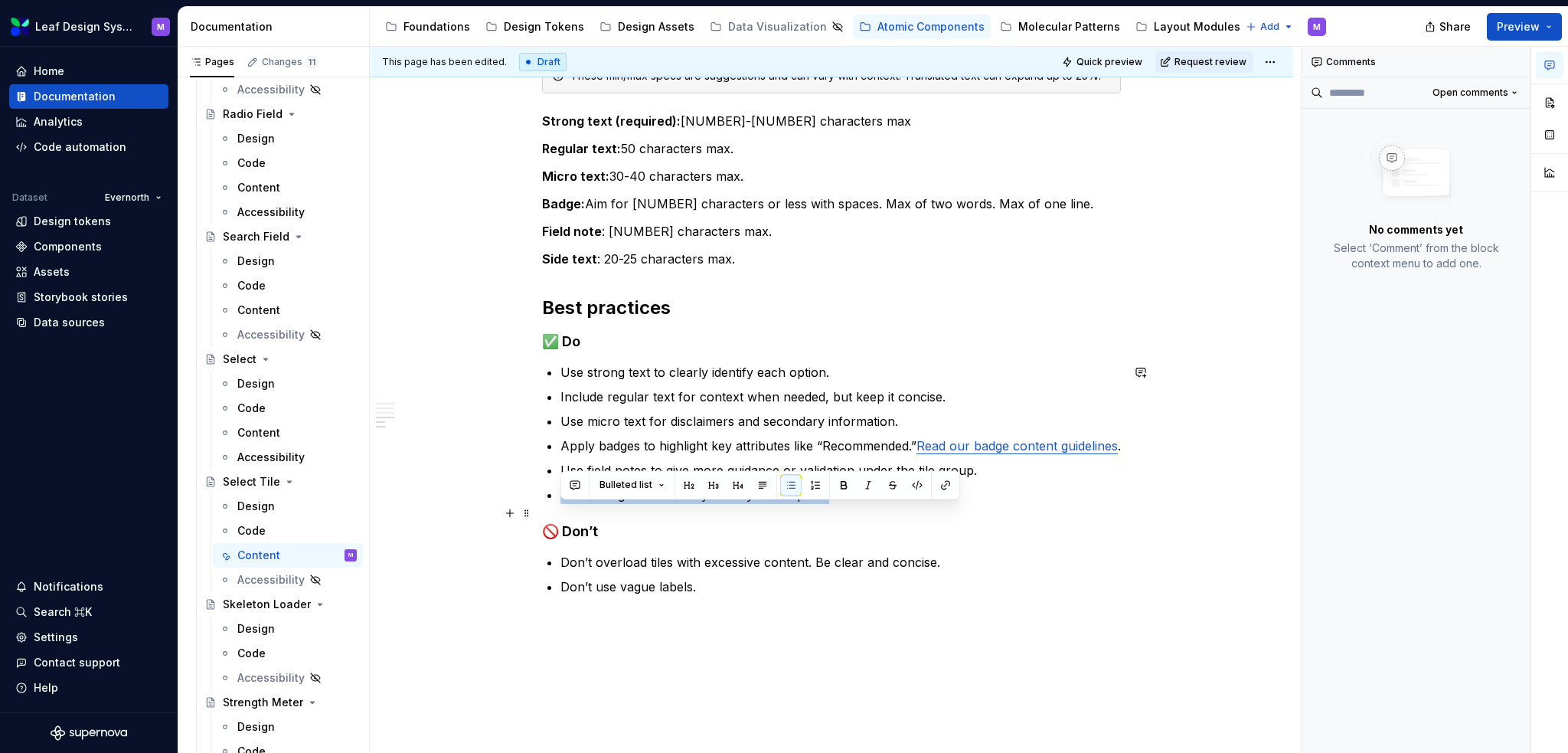 click on "Use strong text to clearly identify each option." at bounding box center (841, 495) 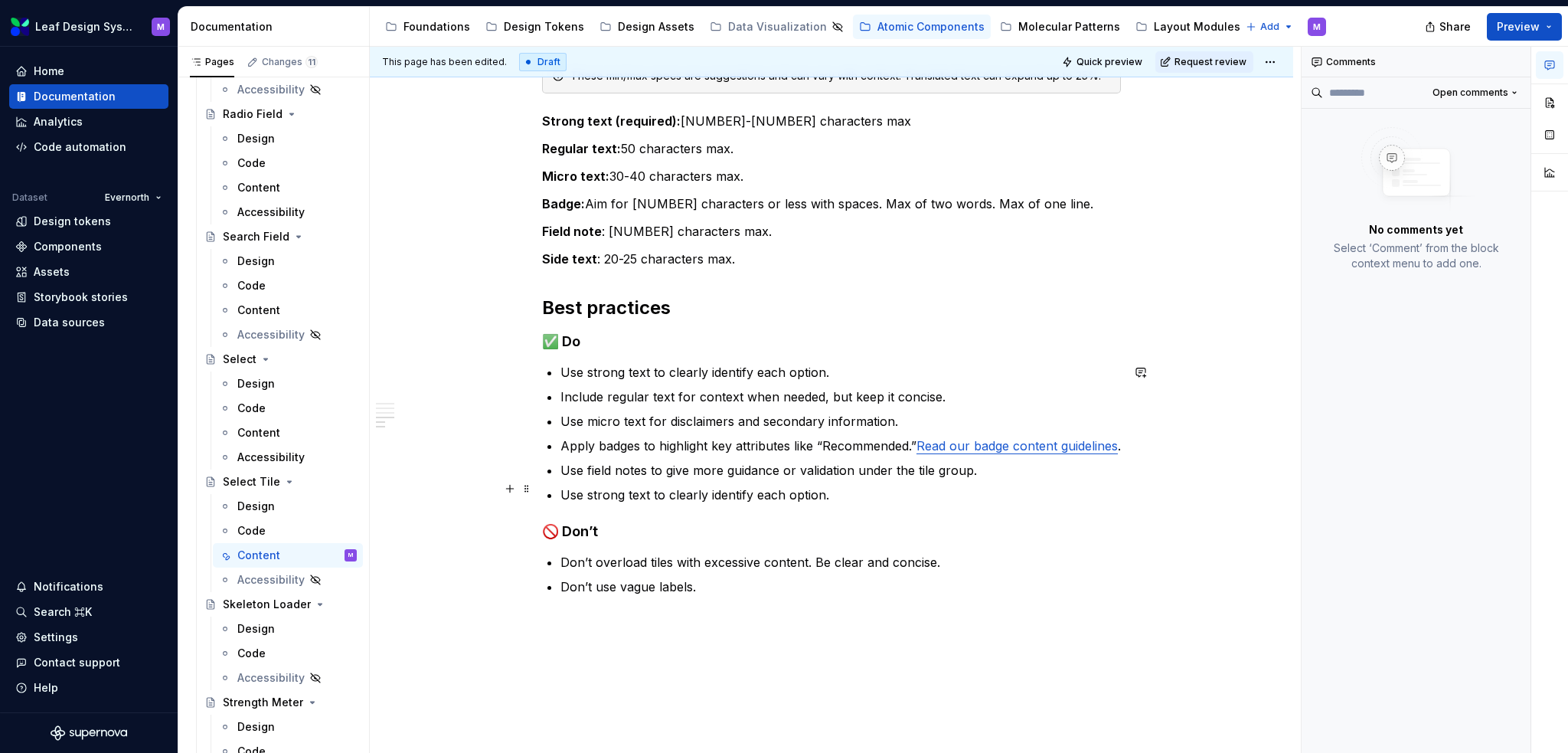 click on "Use field notes to give more guidance or validation under the tile group." at bounding box center [841, 470] 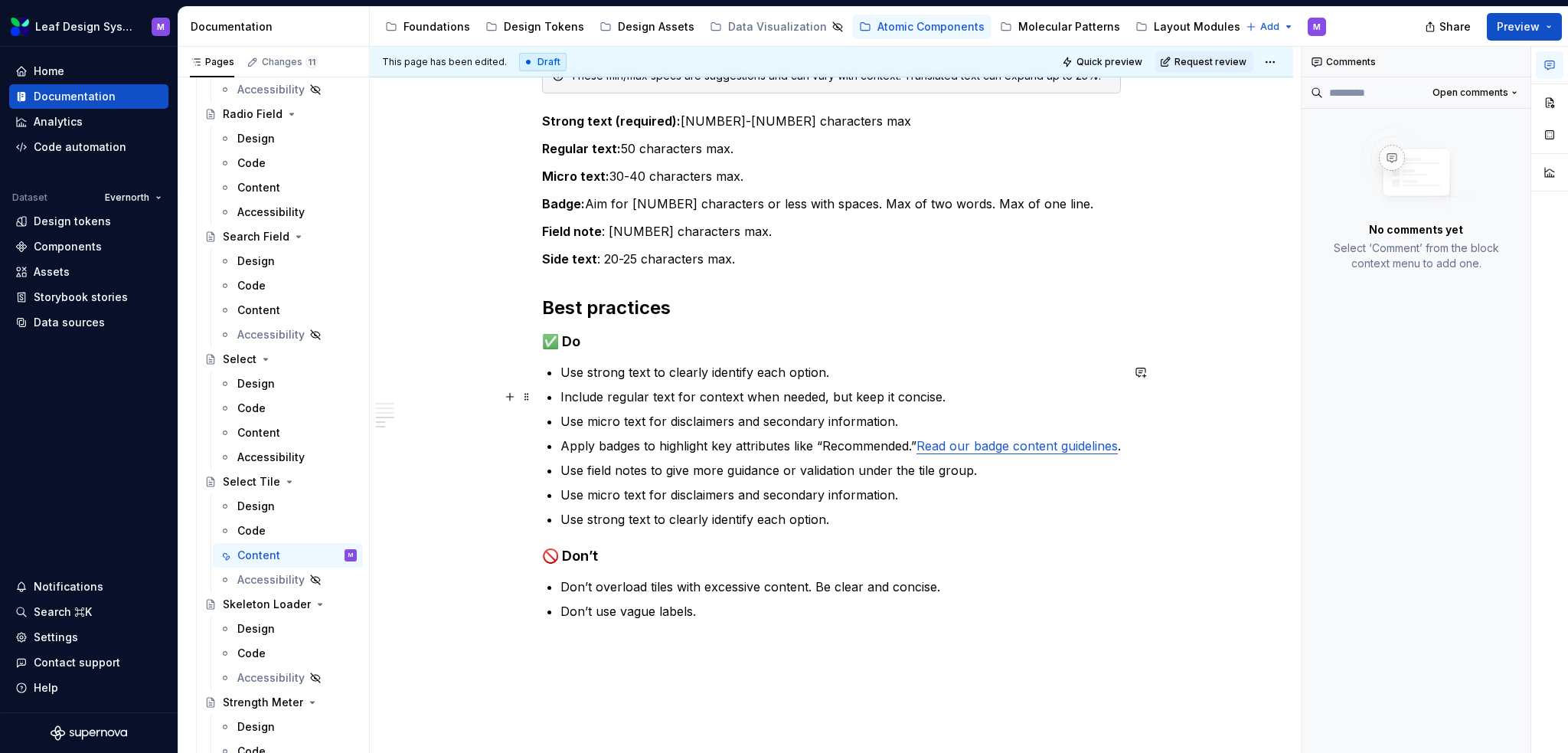 click on "Use micro text for disclaimers and secondary information." at bounding box center (841, 421) 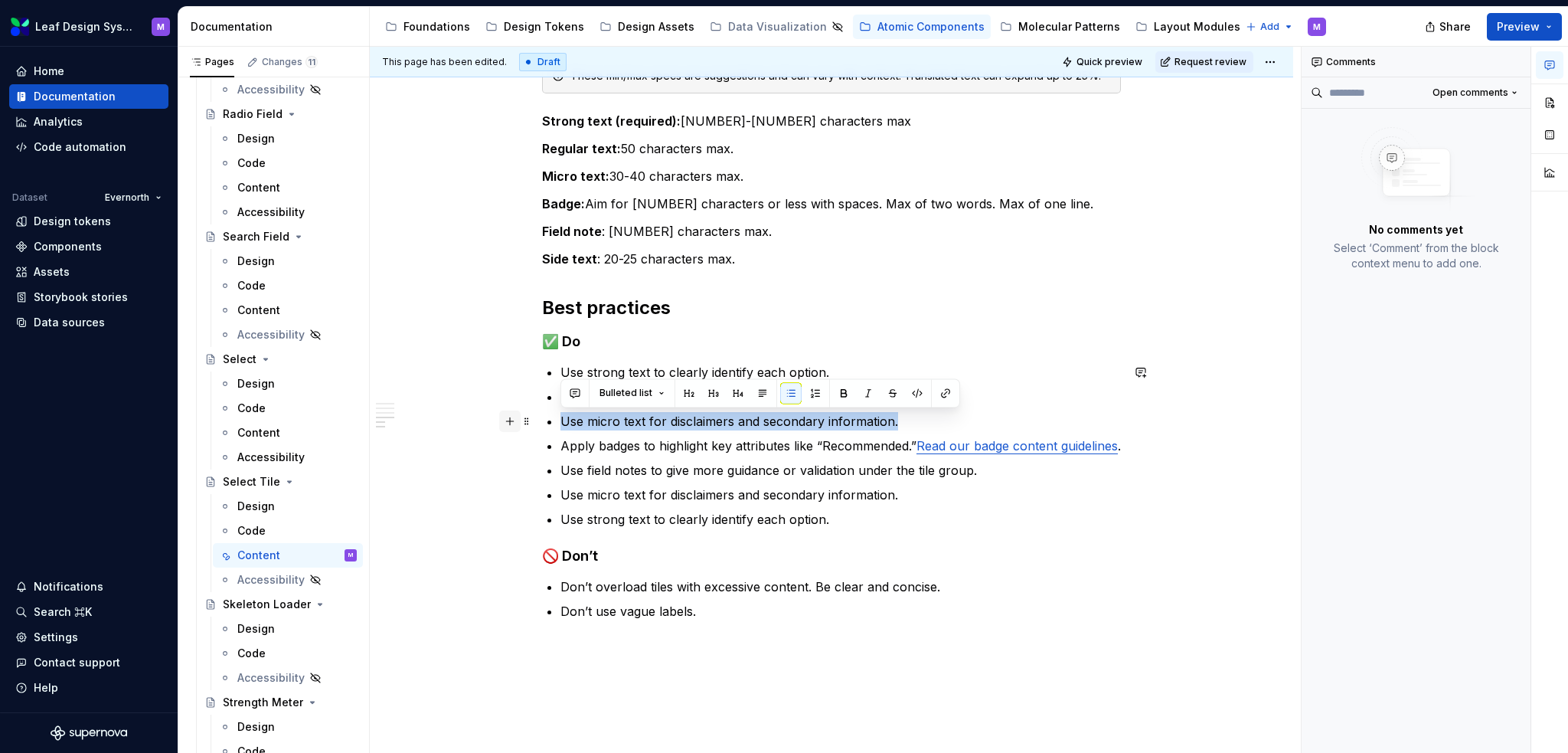 drag, startPoint x: 925, startPoint y: 422, endPoint x: 514, endPoint y: 422, distance: 411 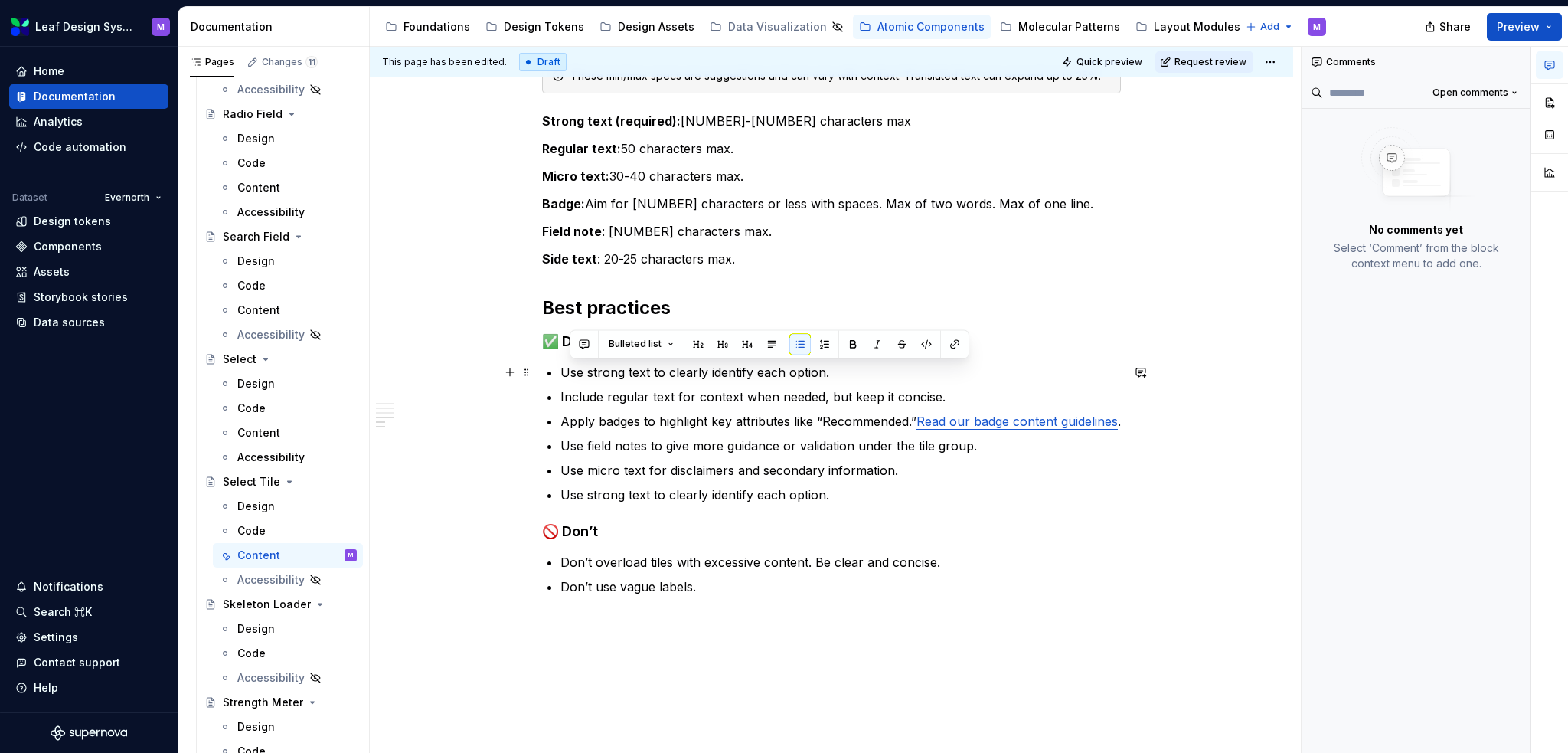 drag, startPoint x: 835, startPoint y: 375, endPoint x: 570, endPoint y: 381, distance: 265.068 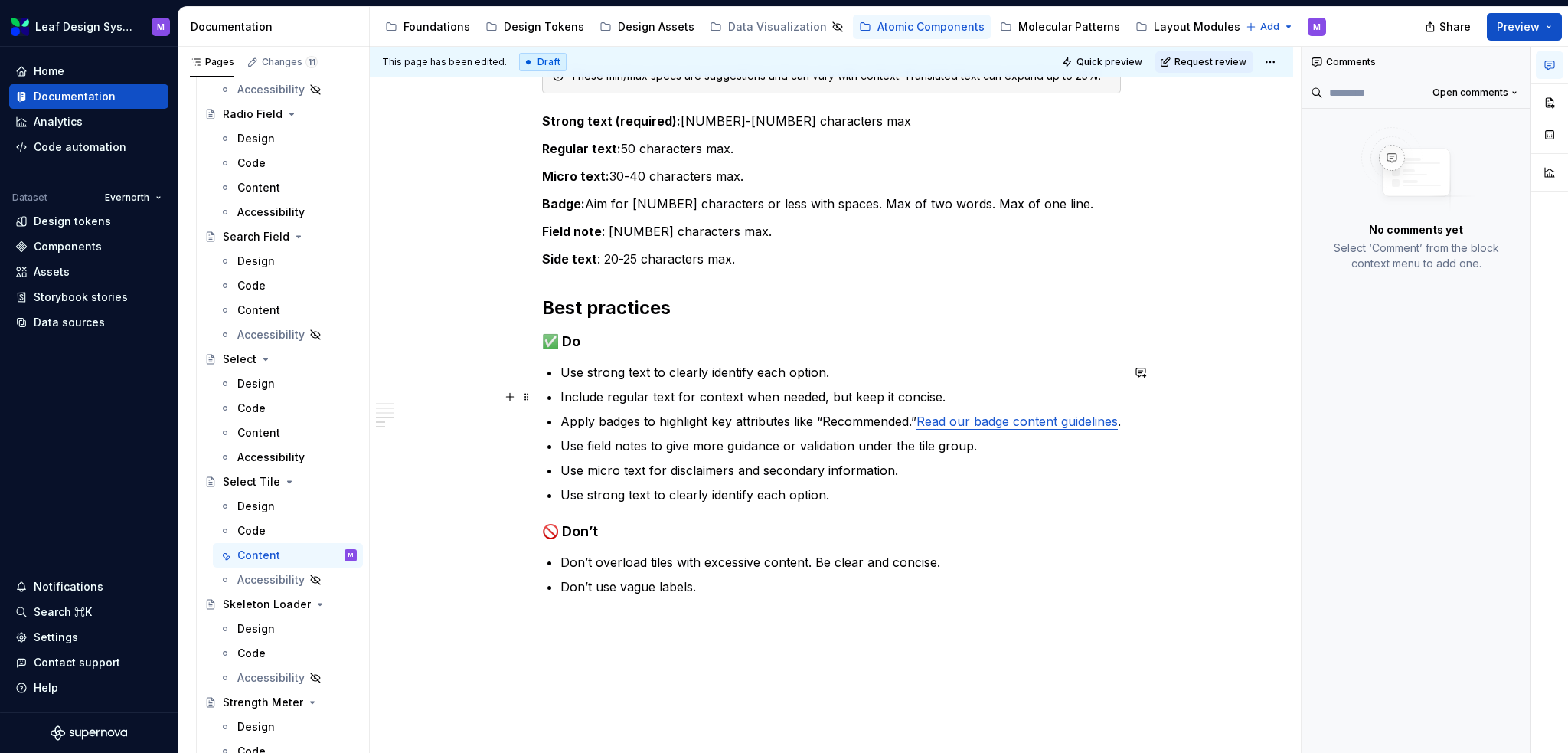 click on "Use strong text to clearly identify each option. Include regular text for context when needed, but keep it concise. Apply badges to highlight key attributes like “Recommended.”  Read our badge content guidelines . Use field notes to give more guidance or validation under the tile group. Use micro text for disclaimers and secondary information. Use strong text to clearly identify each option." at bounding box center (841, 434) 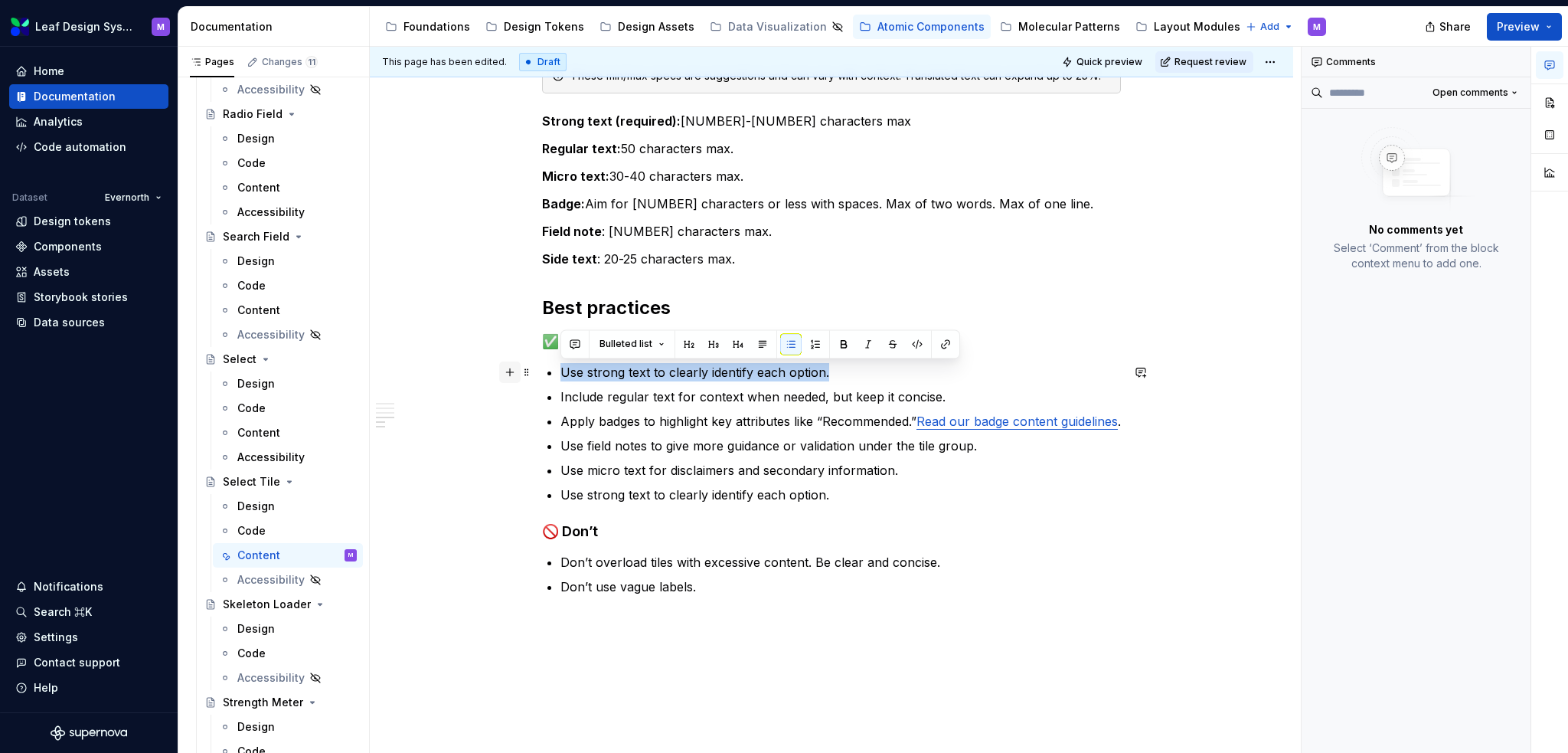 drag, startPoint x: 742, startPoint y: 373, endPoint x: 518, endPoint y: 377, distance: 224.03571 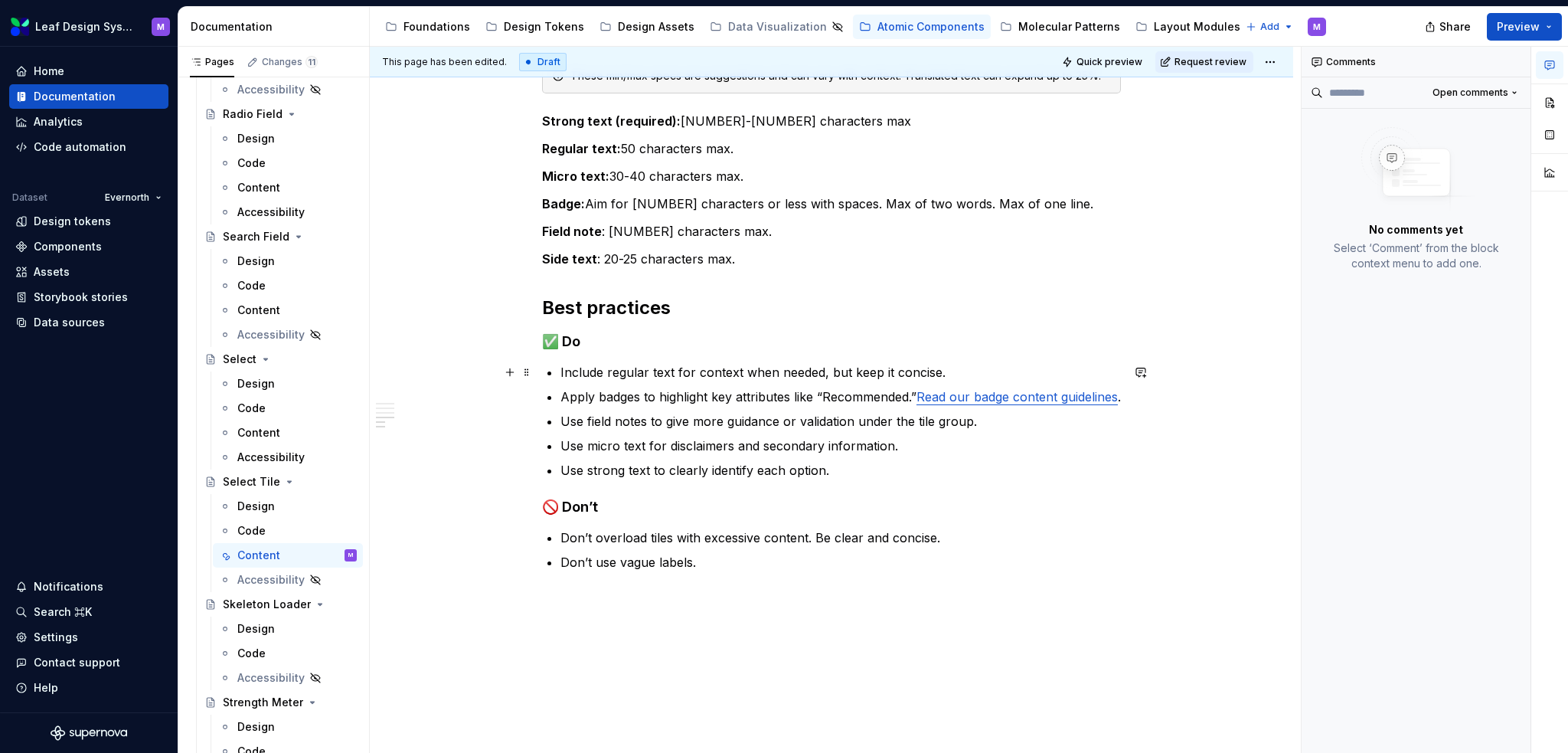 click on "Include regular text for context when needed, but keep it concise." at bounding box center (841, 372) 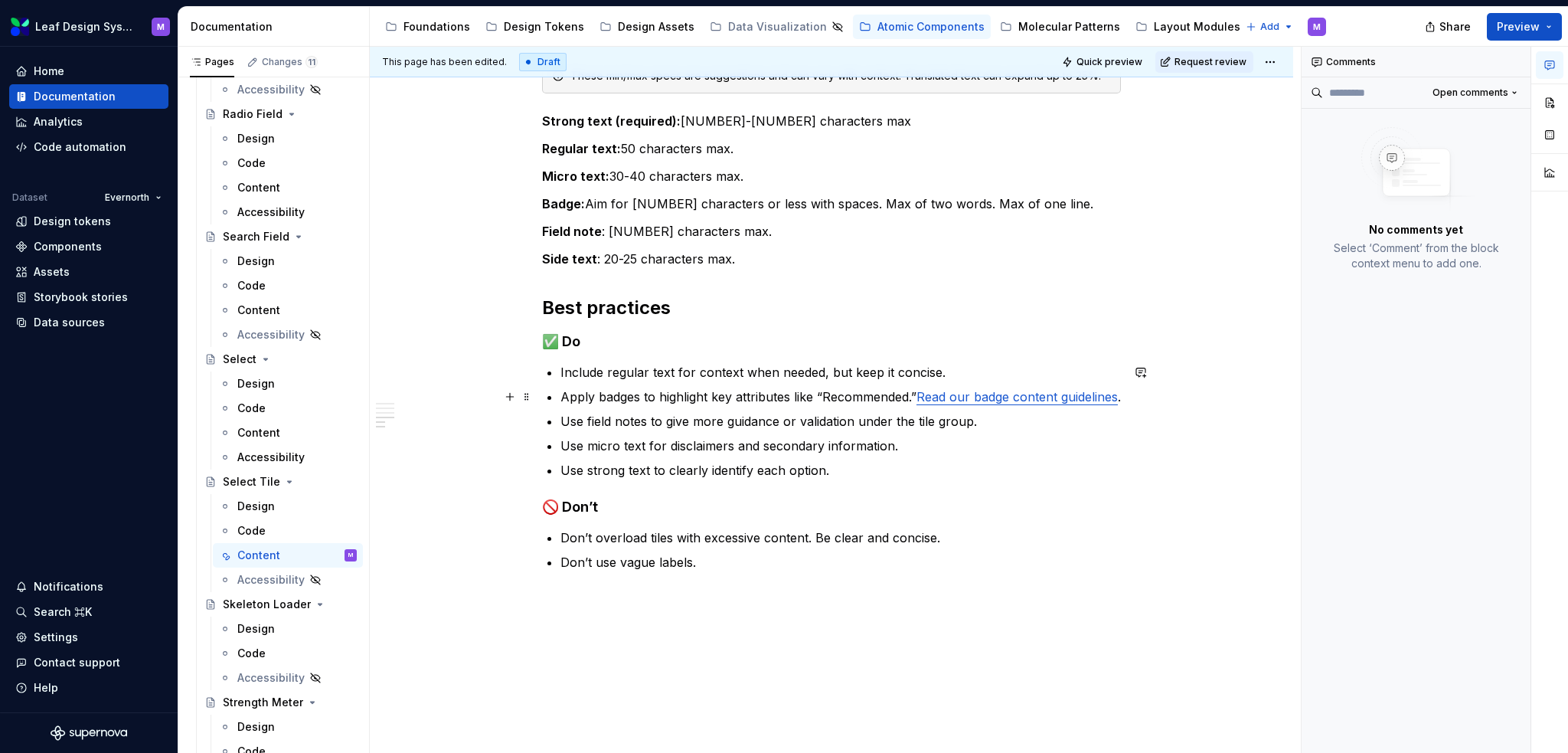 click on "Apply badges to highlight key attributes like “Recommended.”  Read our badge content guidelines ." at bounding box center (841, 397) 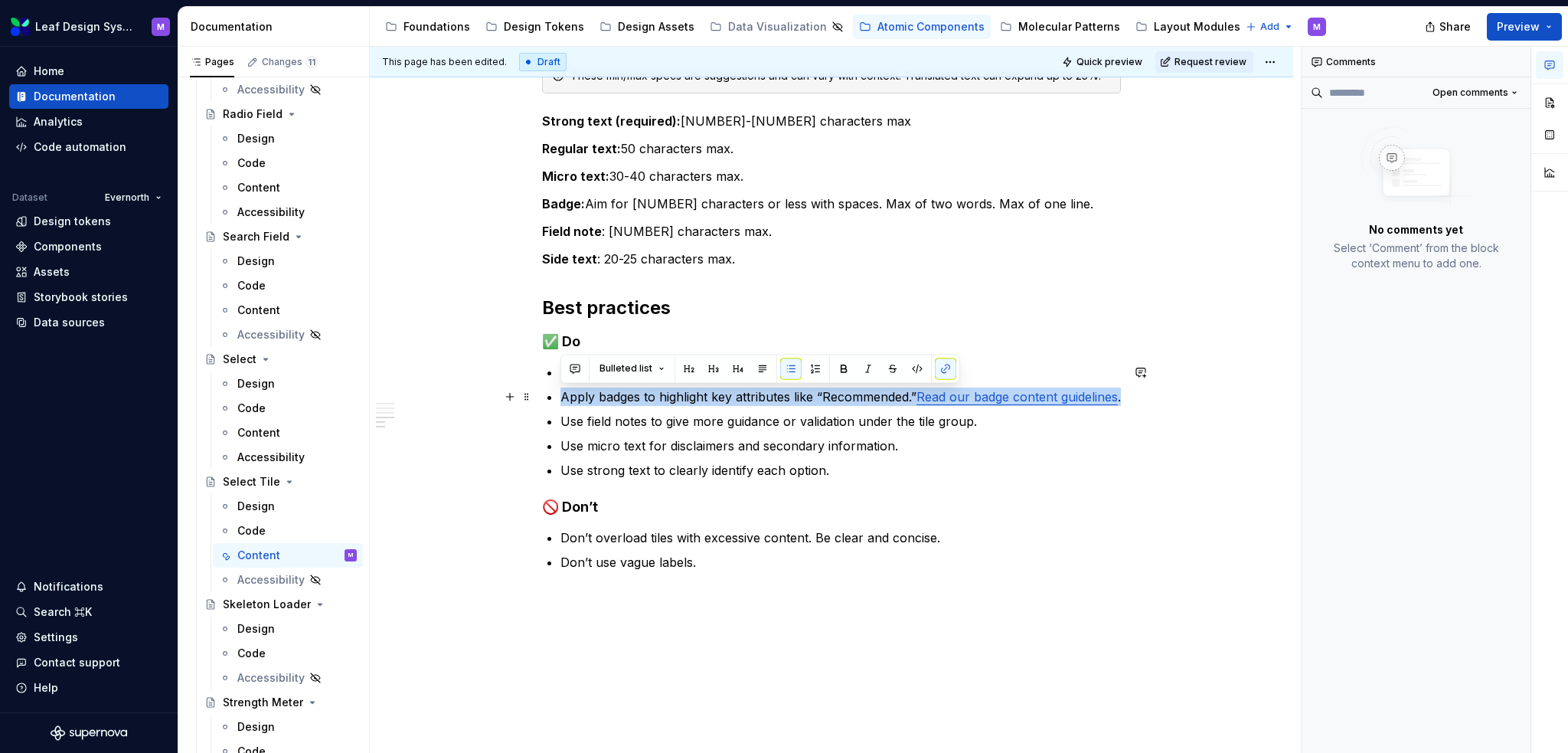 drag, startPoint x: 679, startPoint y: 417, endPoint x: 554, endPoint y: 401, distance: 126.01984 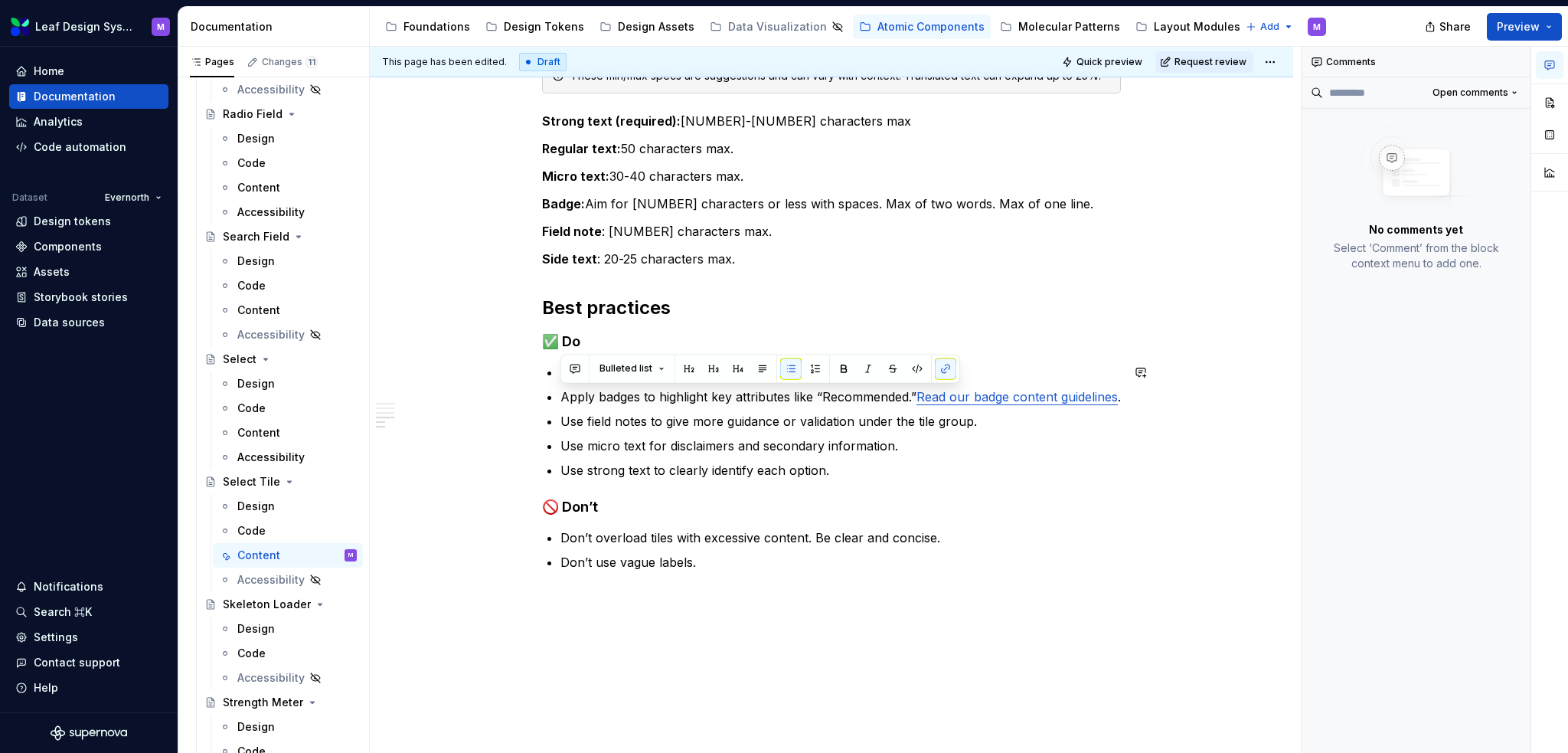 click on "When to use You want to present choices in a visual format with added context like badges, descriptions, etc. You have a scenario where visual differentiation improves decision making for users. When to avoid The options are simple and don’t require visual enhancement. That layout is constrained and can’t accommodate tile formatting. Character limits These min/max specs are suggestions and can vary with context. Translated text can expand up to 25%. Strong text (required):  30-40 characters max Regular text:  50 characters max. Micro text:  30-40 characters max. Badge:  Aim for 12 characters or less with spaces. Max of two words. Max of one line. Field note : 55 characters max. Side text : 20-25 characters max. Best practices ✅ Do Include regular text for context when needed, but keep it concise. Apply badges to highlight key attributes like “Recommended.”  Read our badge content guidelines . Use field notes to give more guidance or validation under the tile group. 🚫 Don’t" at bounding box center [831, 189] 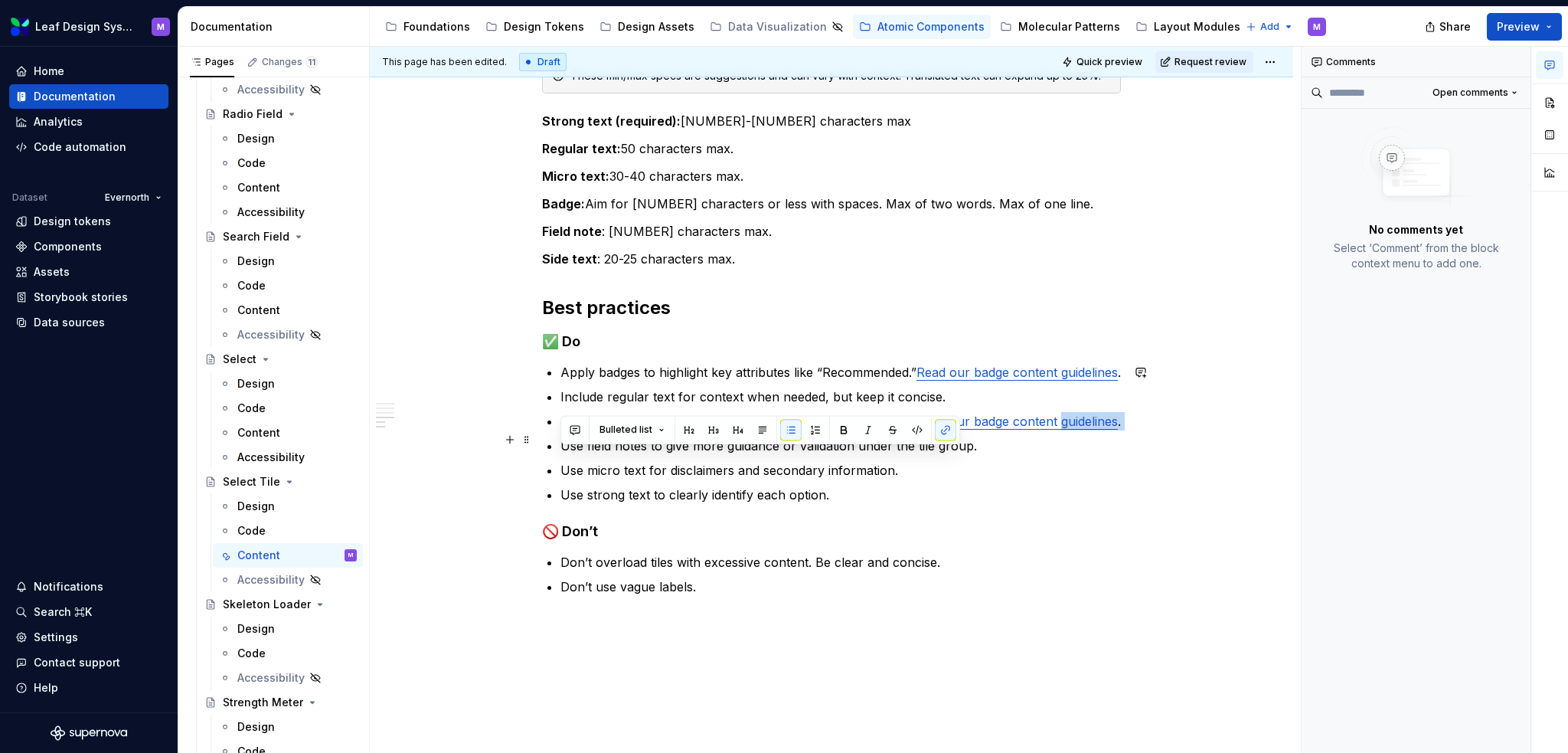 drag, startPoint x: 573, startPoint y: 460, endPoint x: 557, endPoint y: 456, distance: 16.492423 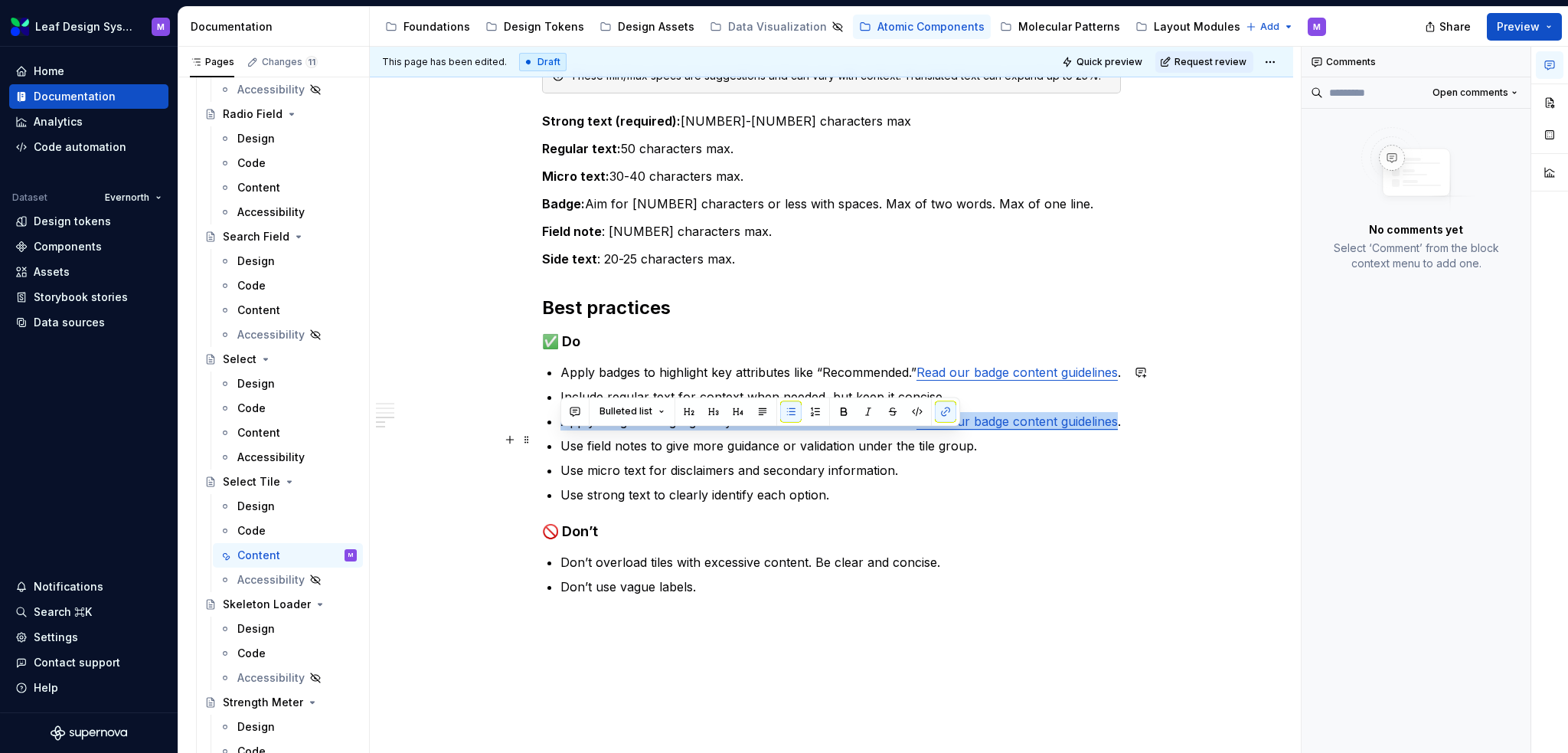 drag, startPoint x: 557, startPoint y: 456, endPoint x: 550, endPoint y: 444, distance: 13.89244 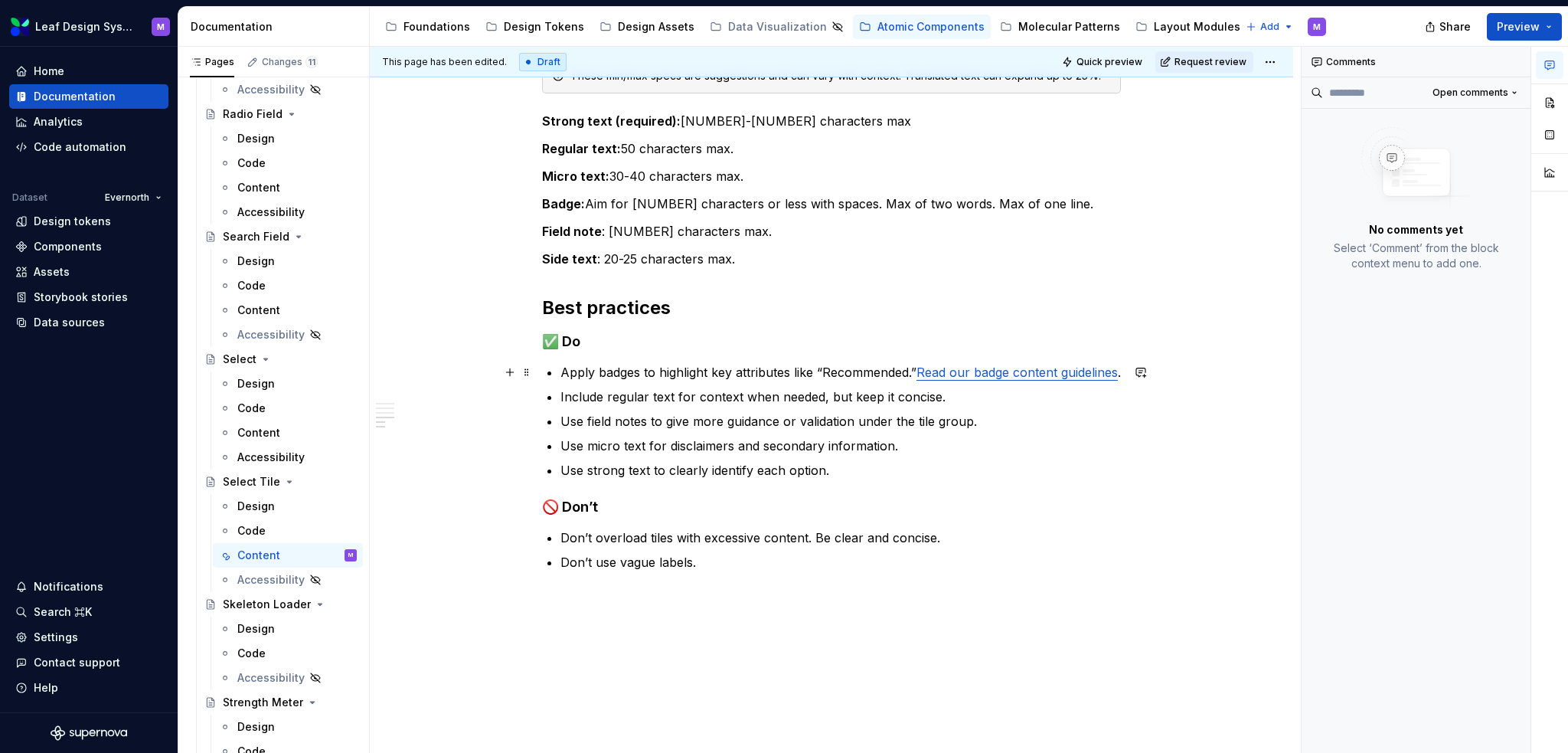 click on "Apply badges to highlight key attributes like “Recommended.”  Read our badge content guidelines ." at bounding box center [841, 372] 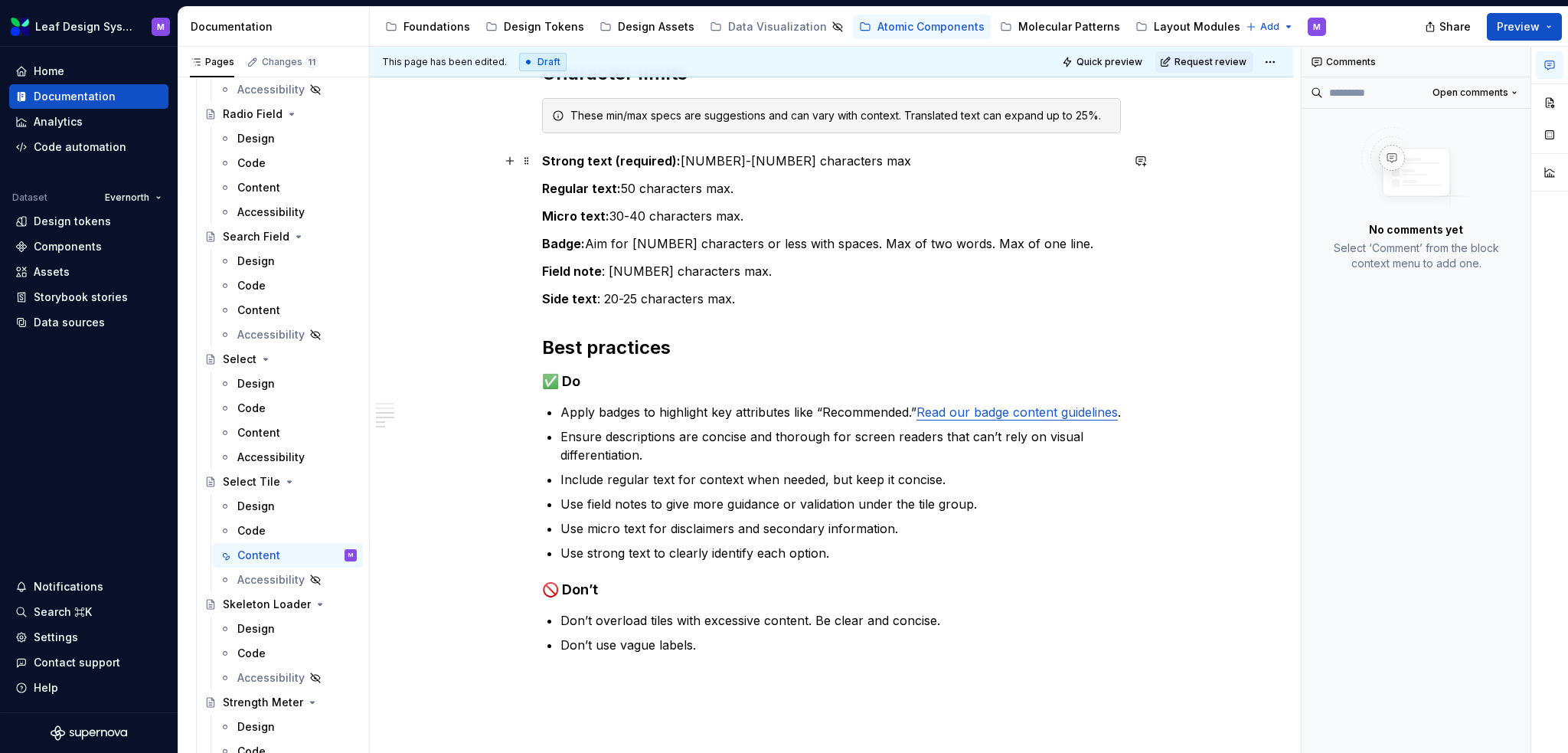 scroll, scrollTop: 536, scrollLeft: 0, axis: vertical 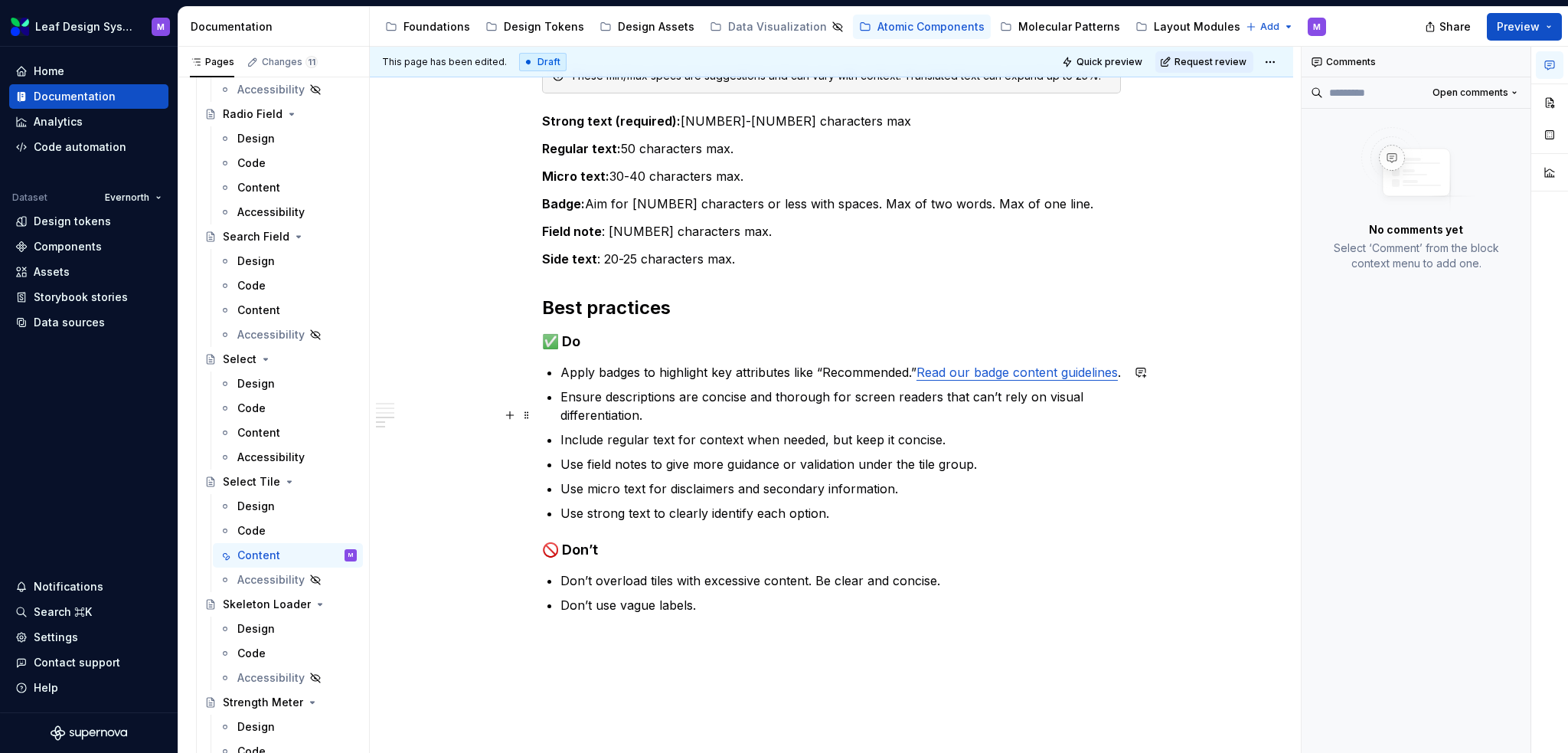 click on "Ensure descriptions are concise and thorough for screen readers that can’t rely on visual differentiation." at bounding box center (841, 406) 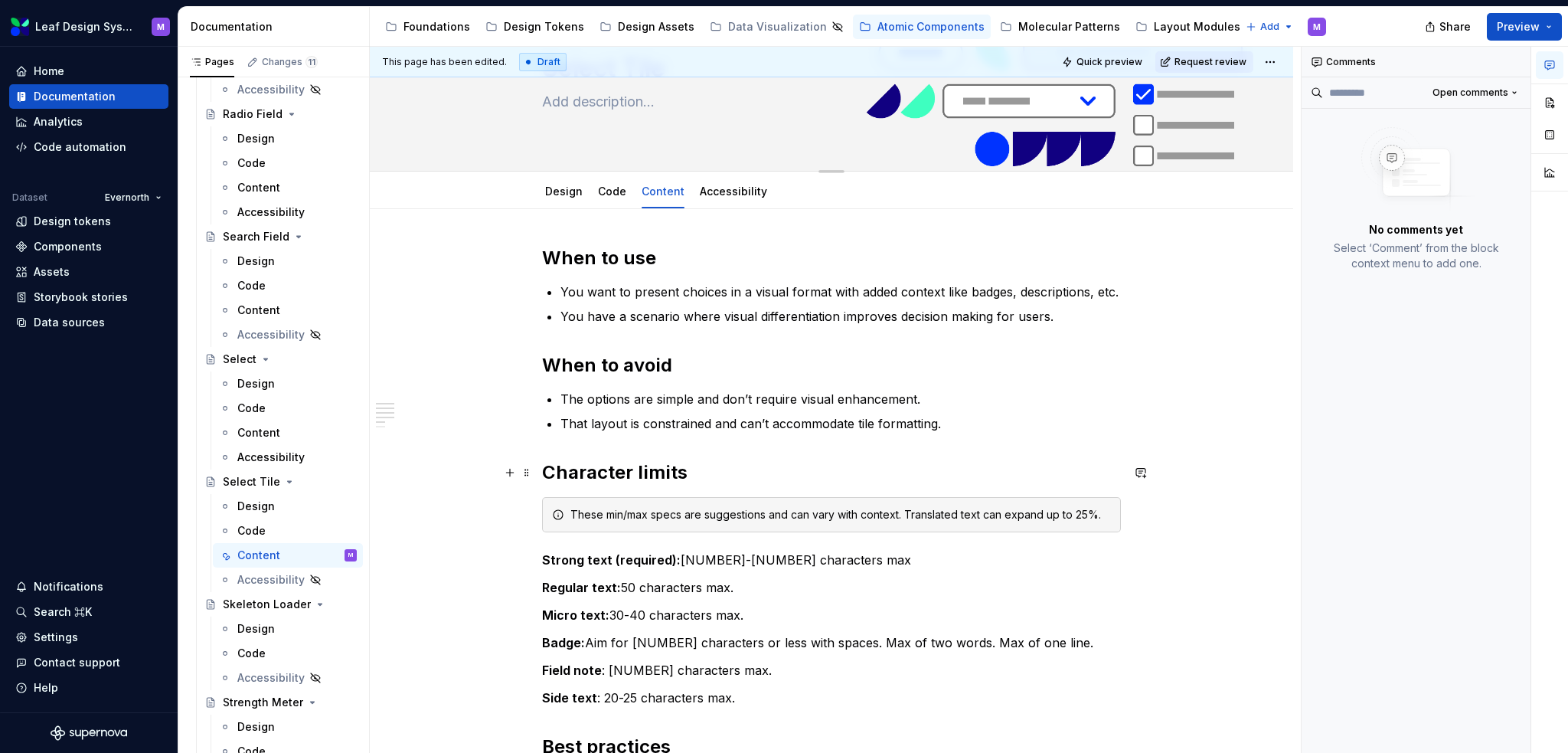 scroll, scrollTop: 0, scrollLeft: 0, axis: both 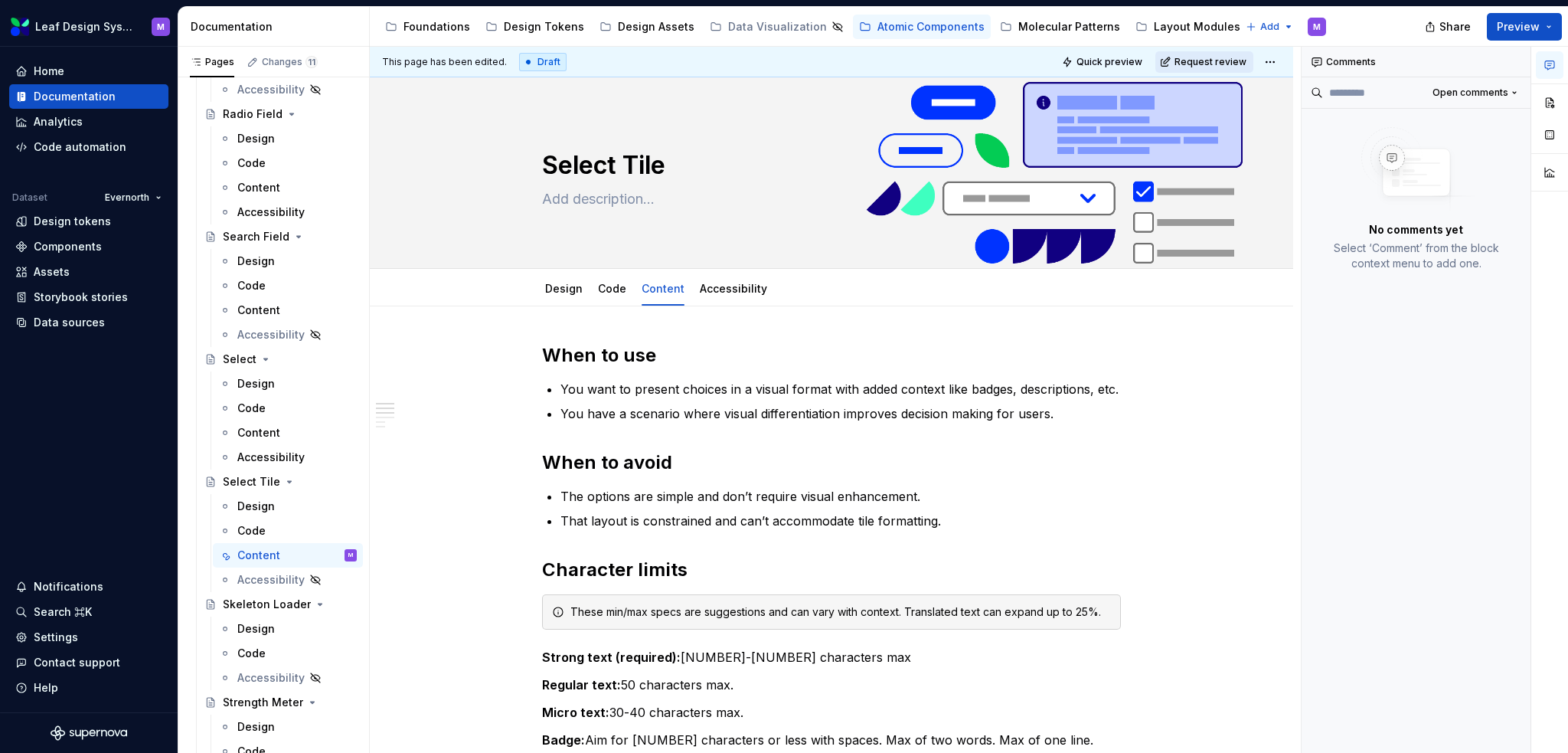 click on "Request review" at bounding box center [1210, 62] 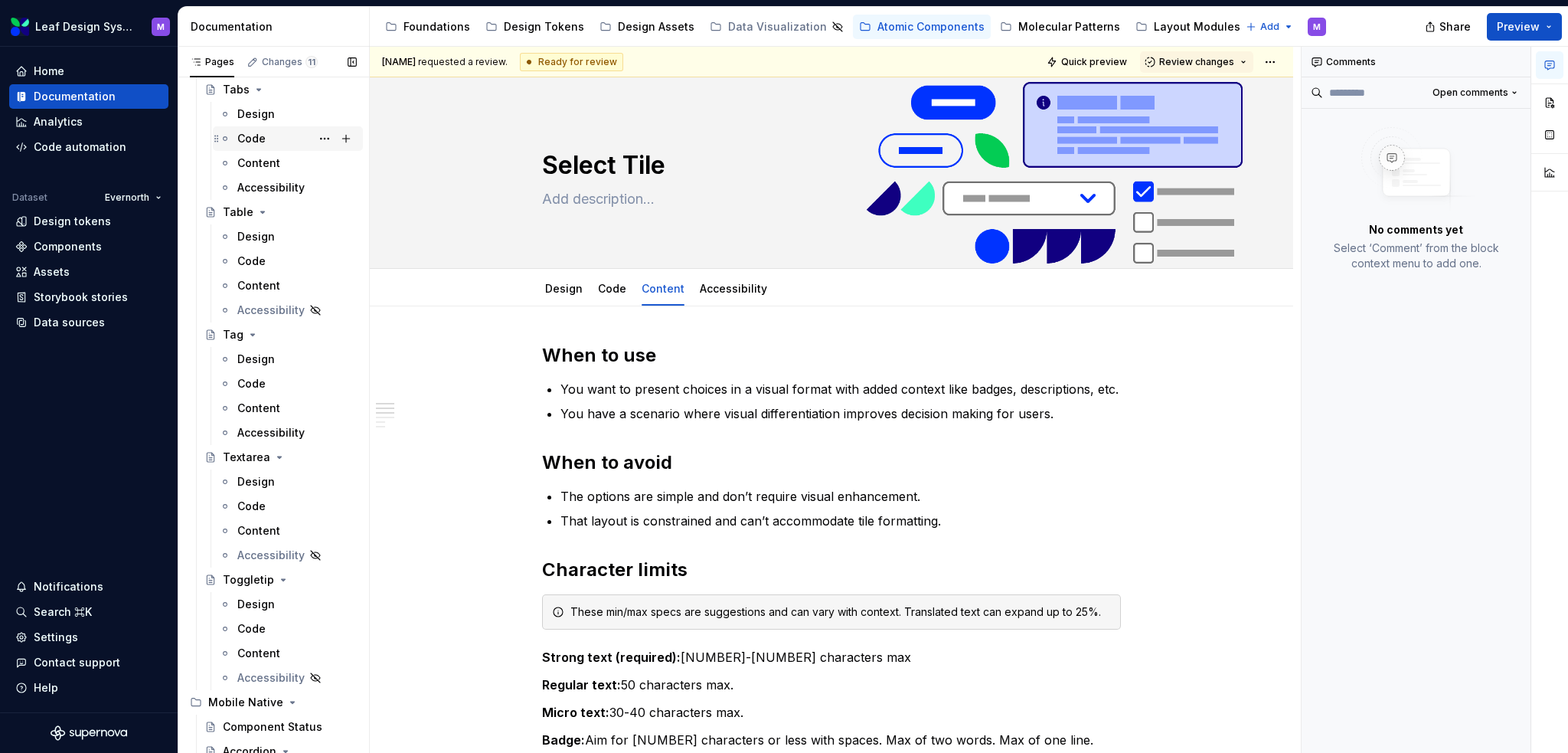 scroll, scrollTop: 3524, scrollLeft: 0, axis: vertical 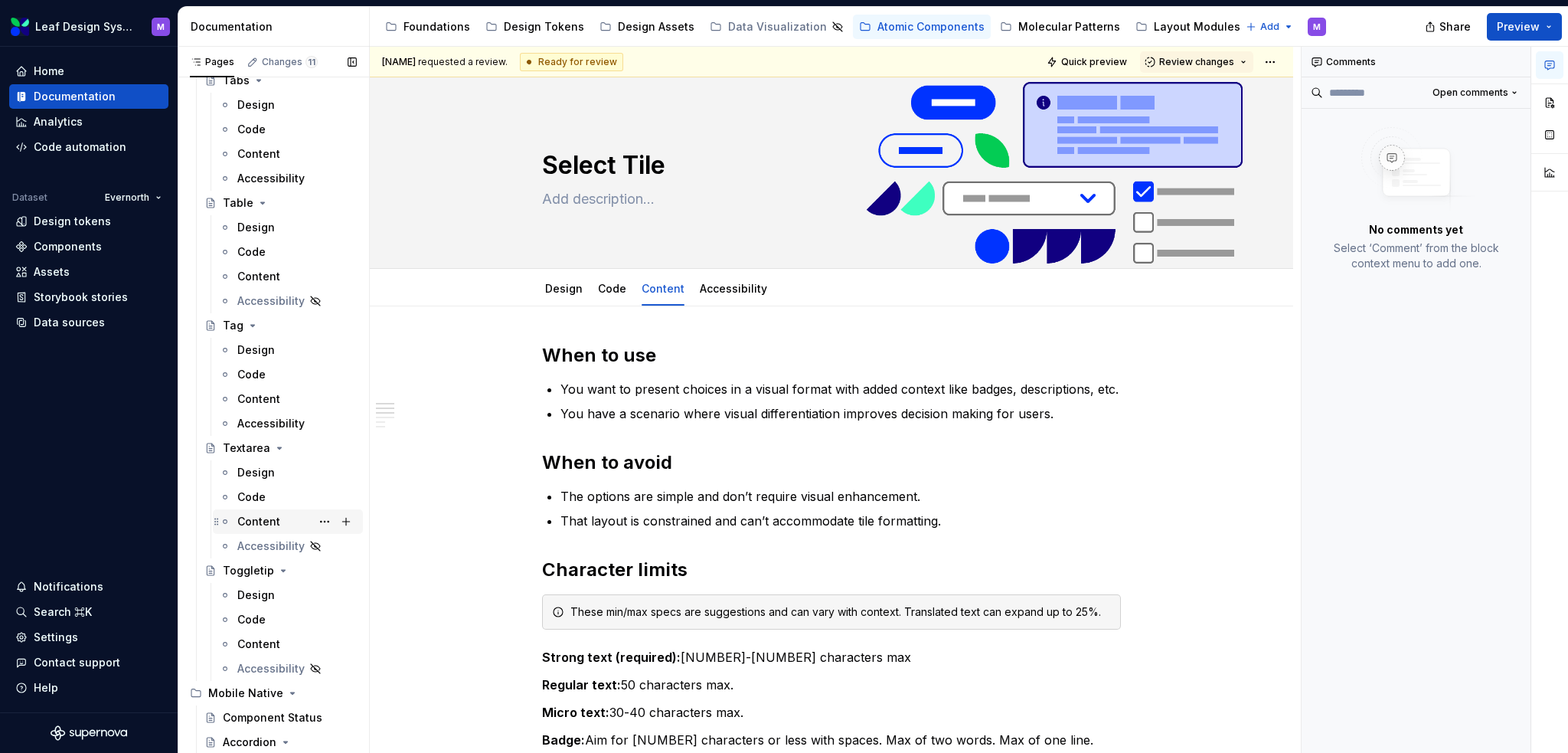 click on "Content" at bounding box center [259, 522] 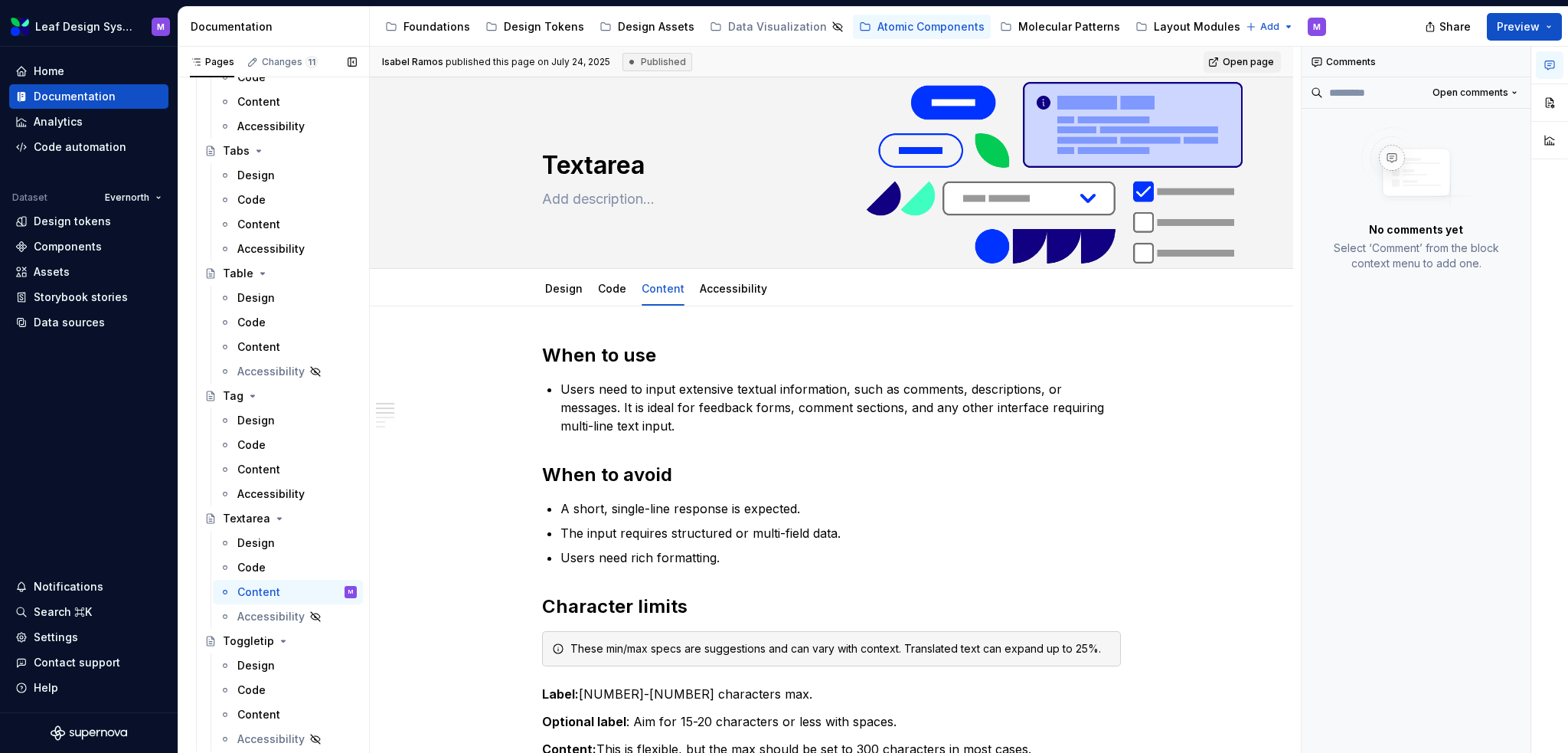 scroll, scrollTop: 3524, scrollLeft: 0, axis: vertical 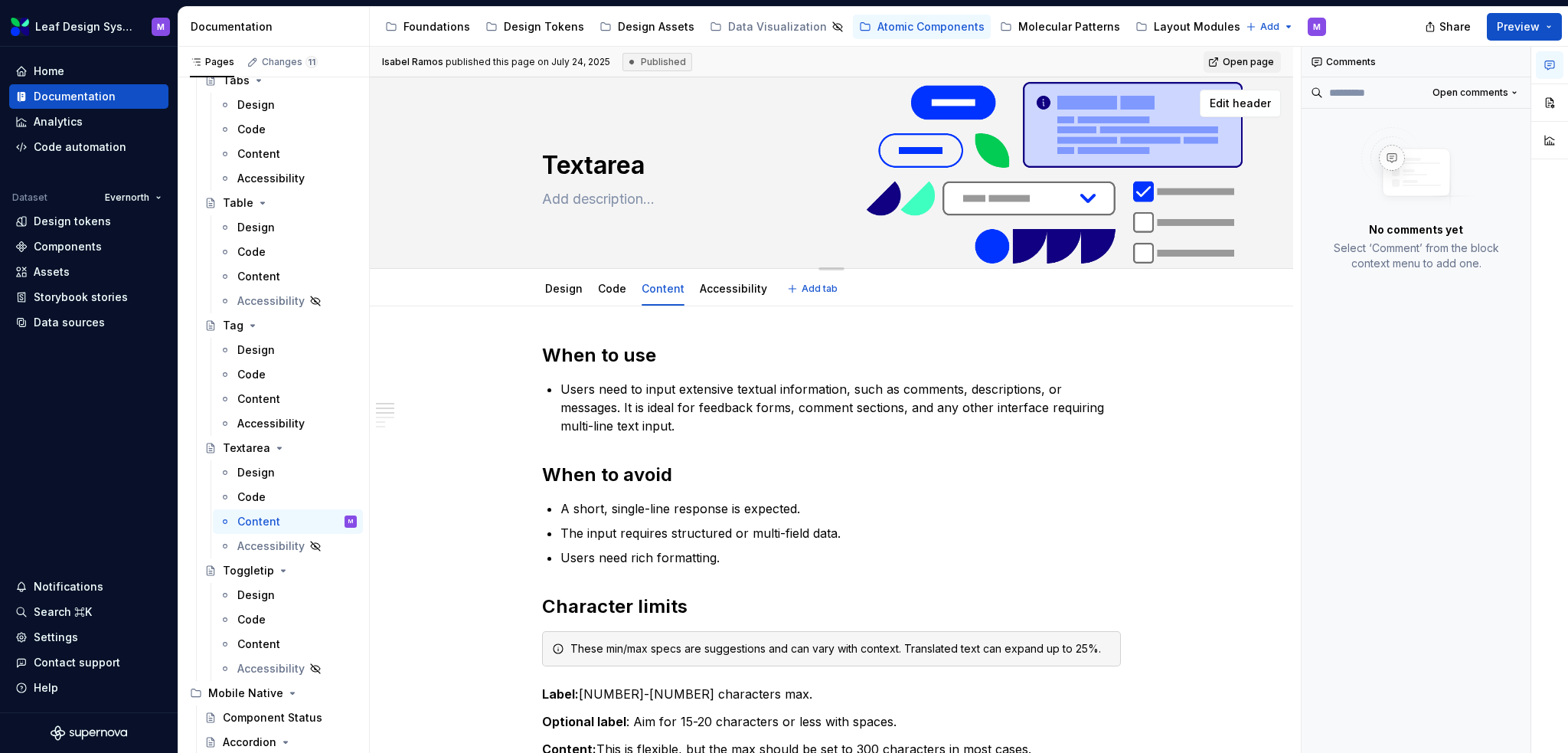 click on "Textarea" at bounding box center [828, 165] 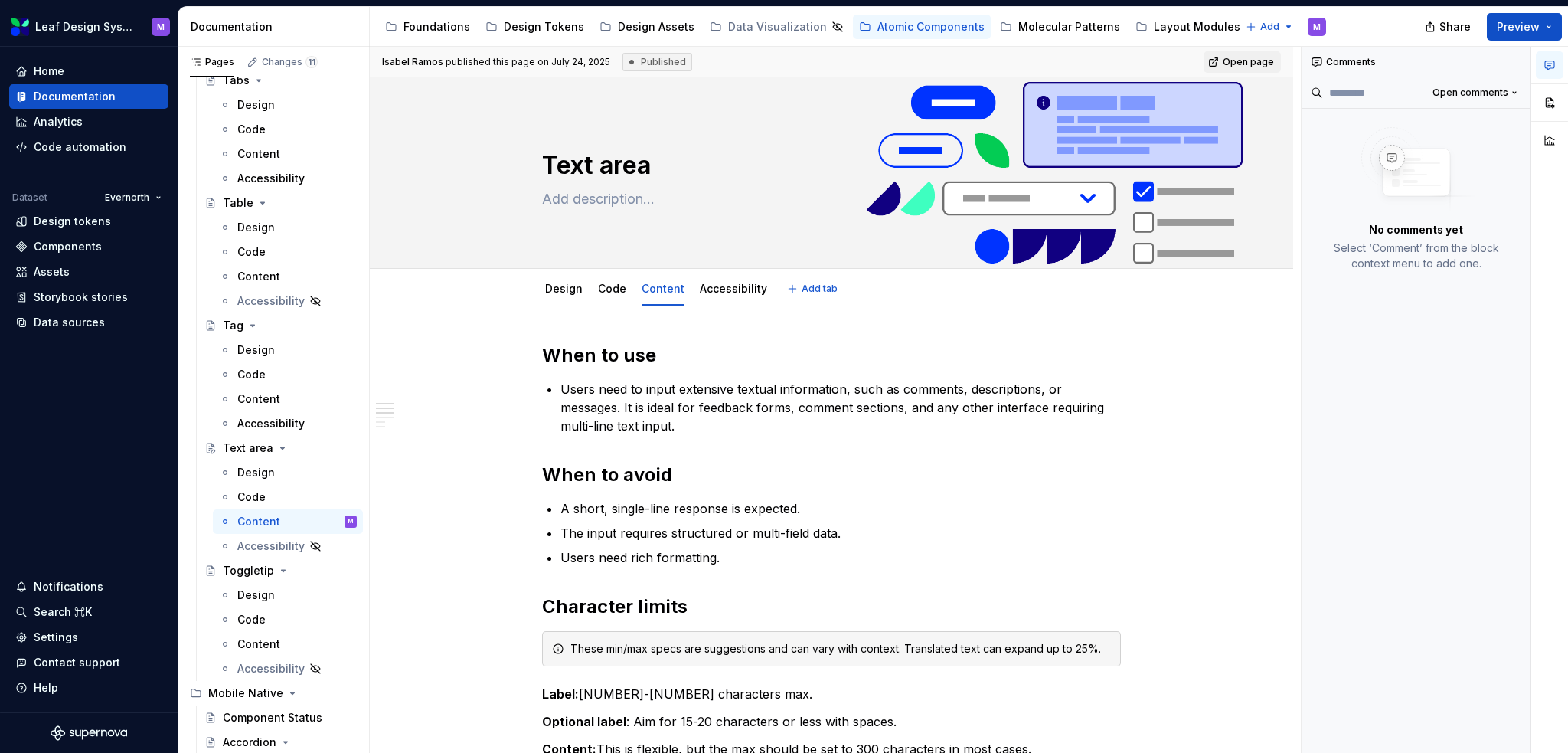 type on "*" 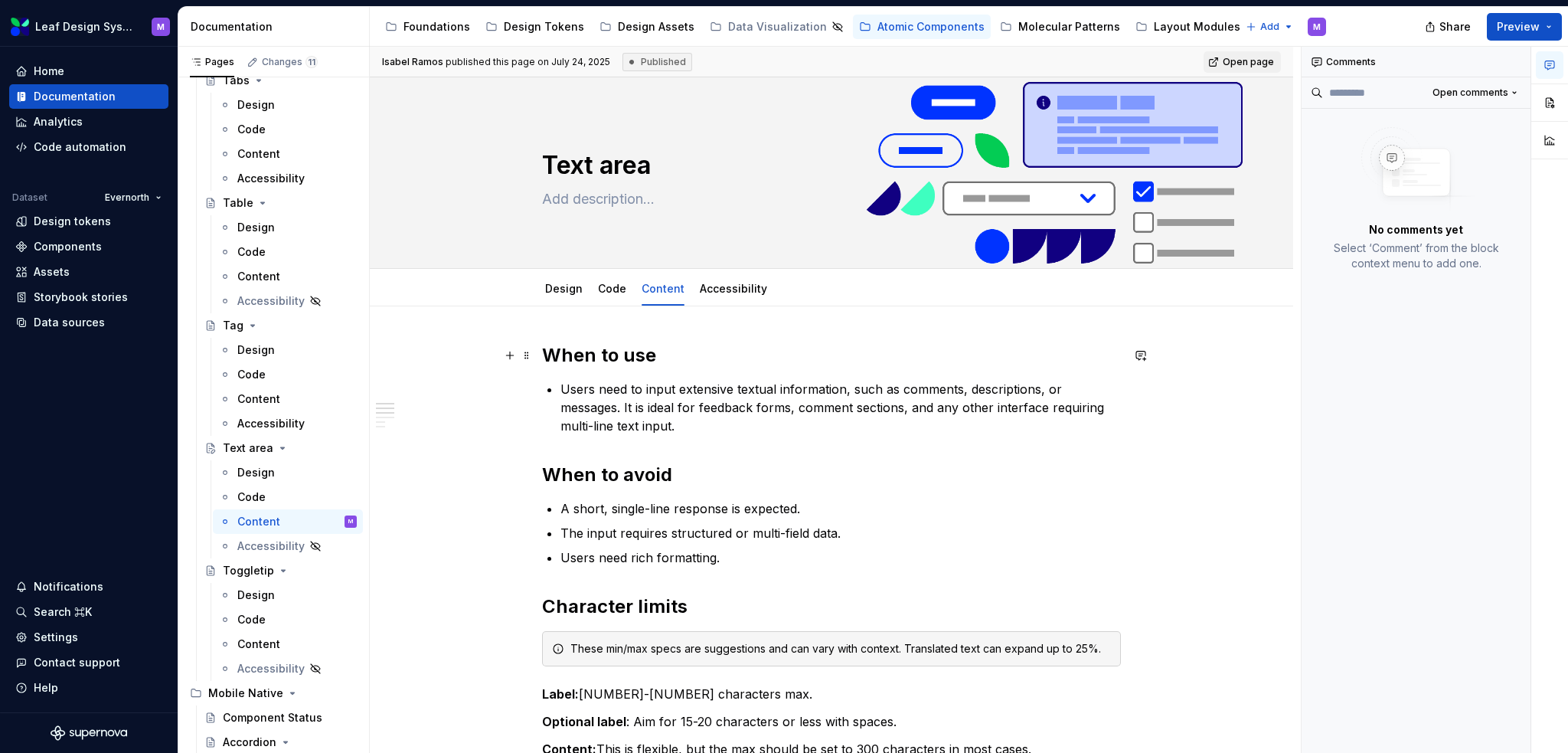 type on "Text area" 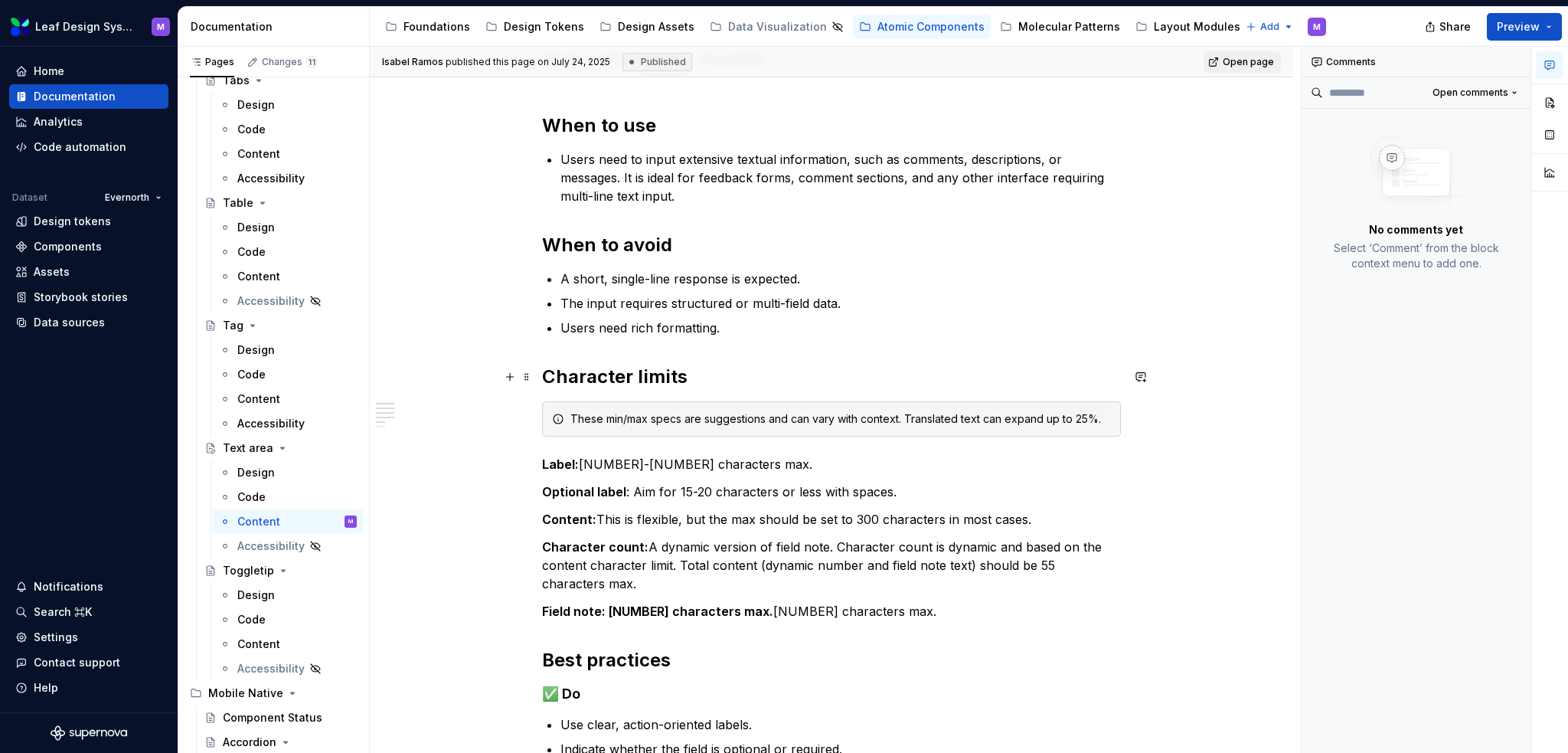type on "*" 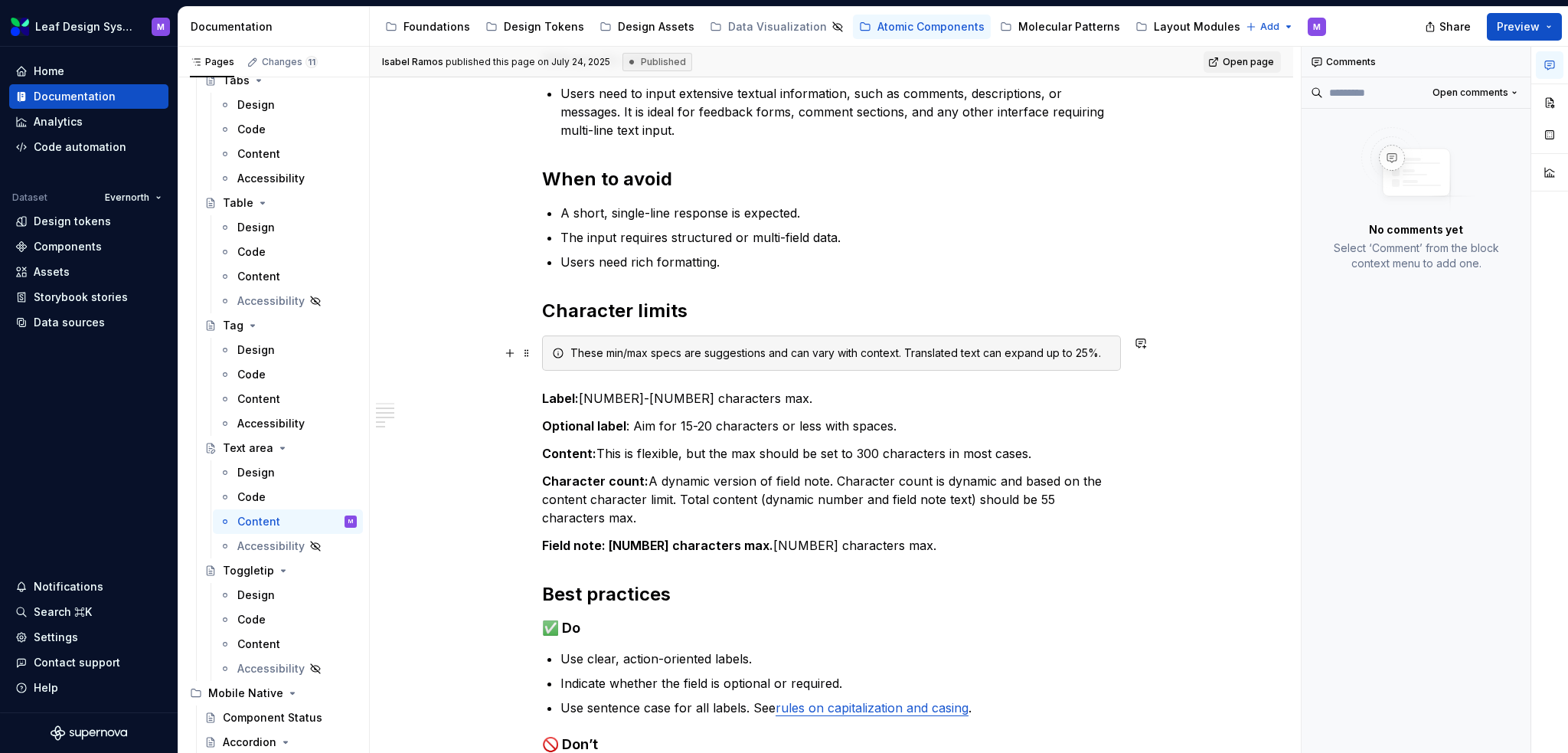scroll, scrollTop: 383, scrollLeft: 0, axis: vertical 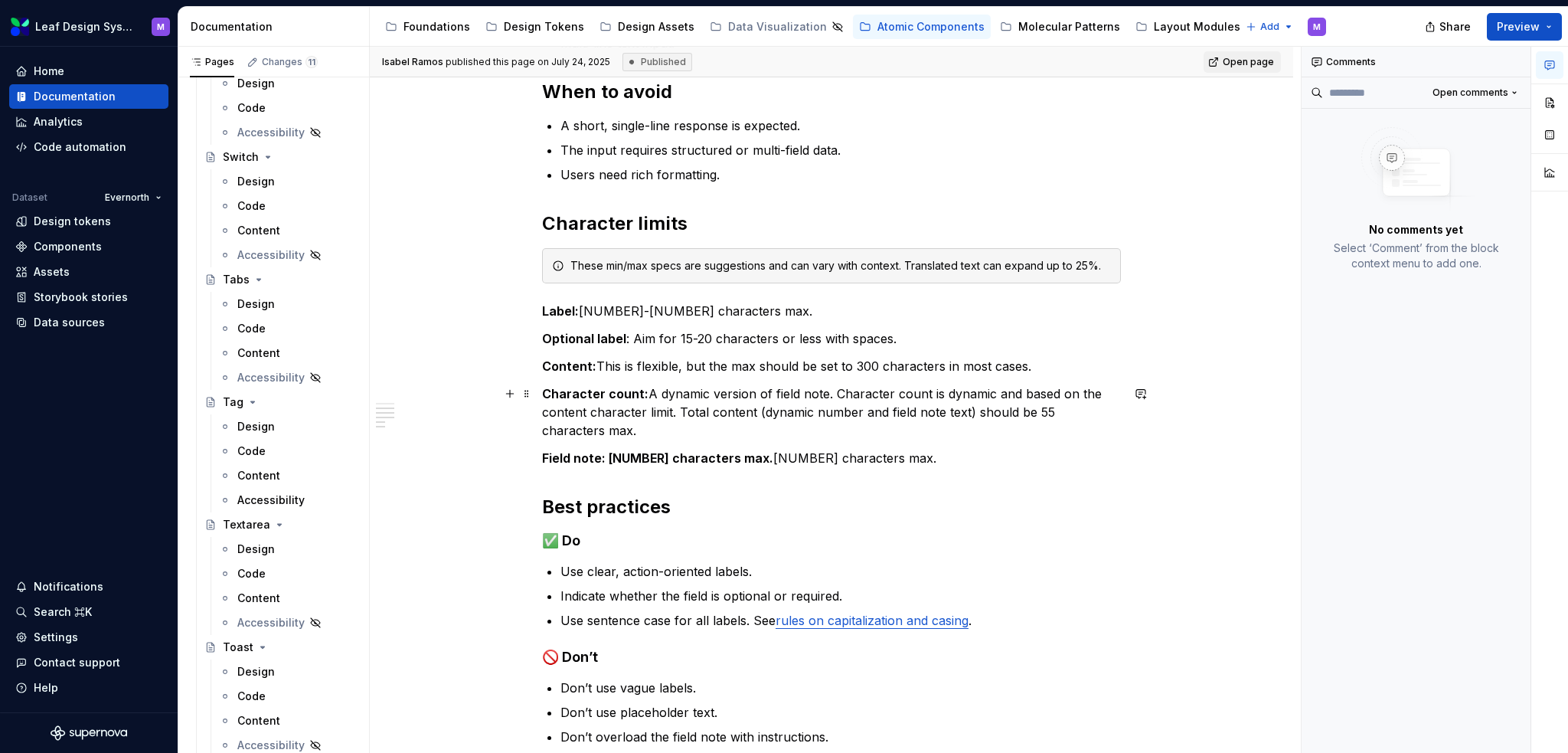 click on "When to use Users need to input extensive textual information, such as comments, descriptions, or messages. It is ideal for feedback forms, comment sections, and any other interface requiring multi-line text input. When to avoid A short, single-line response is expected. The input requires structured or multi-field data. Users need rich formatting. Character limits These min/max specs are suggestions and can vary with context. Translated text can expand up to 25%. Label:  20-35 characters max. Optional label : Aim for 15-20 characters or less with spaces. Content:  This is flexible, but the max should be set to 300 characters in most cases. Character count:  A dynamic version of field note. Character count is dynamic and based on the content character limit. Total content (dynamic number and field note text) should be 55 characters max. Field note:  55 characters max. Best practices ✅ Do Use clear, action-oriented labels. Indicate whether the field is optional or required. rules on capitalization and casing" at bounding box center [831, 365] 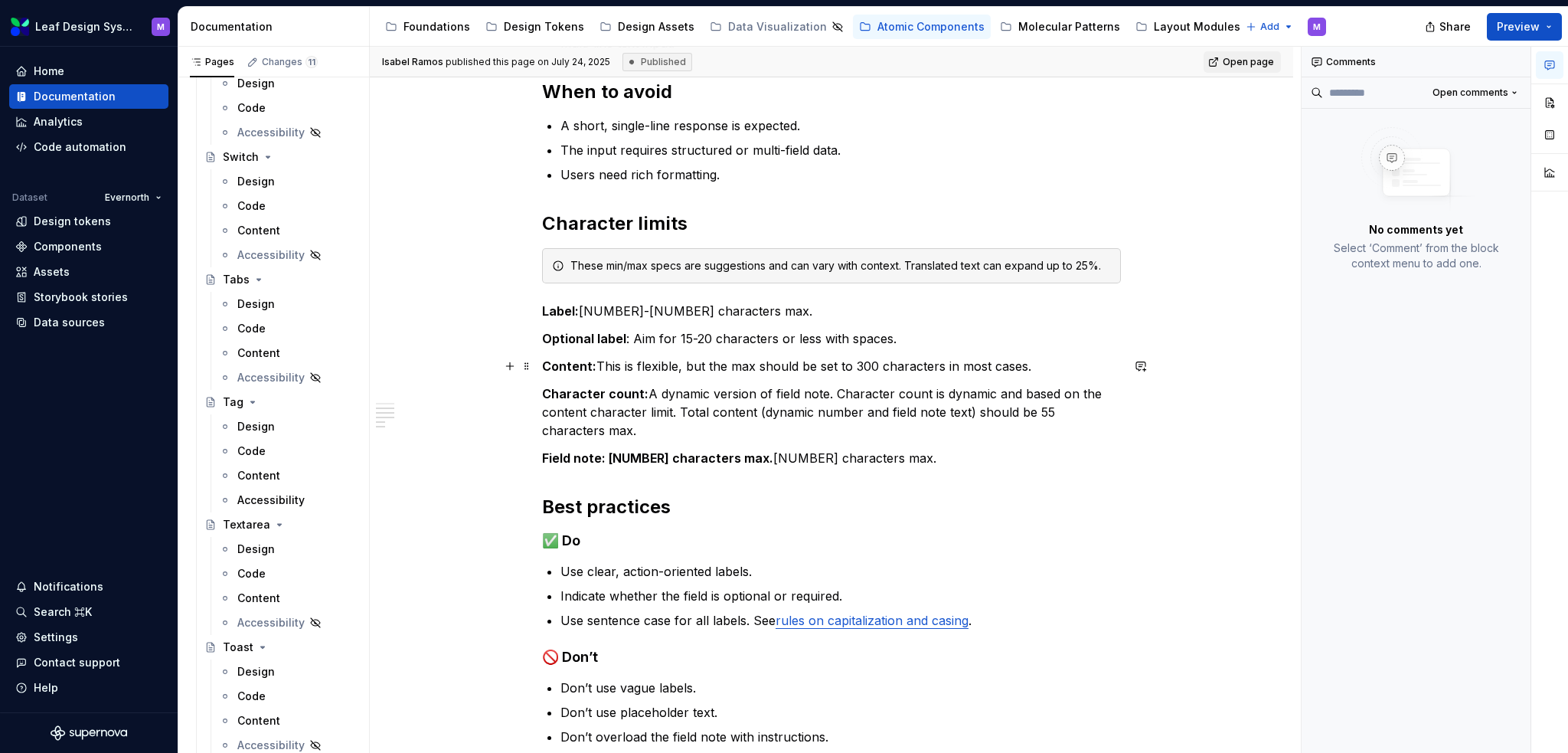 click on "Content:  This is flexible, but the max should be set to 300 characters in most cases." at bounding box center (831, 366) 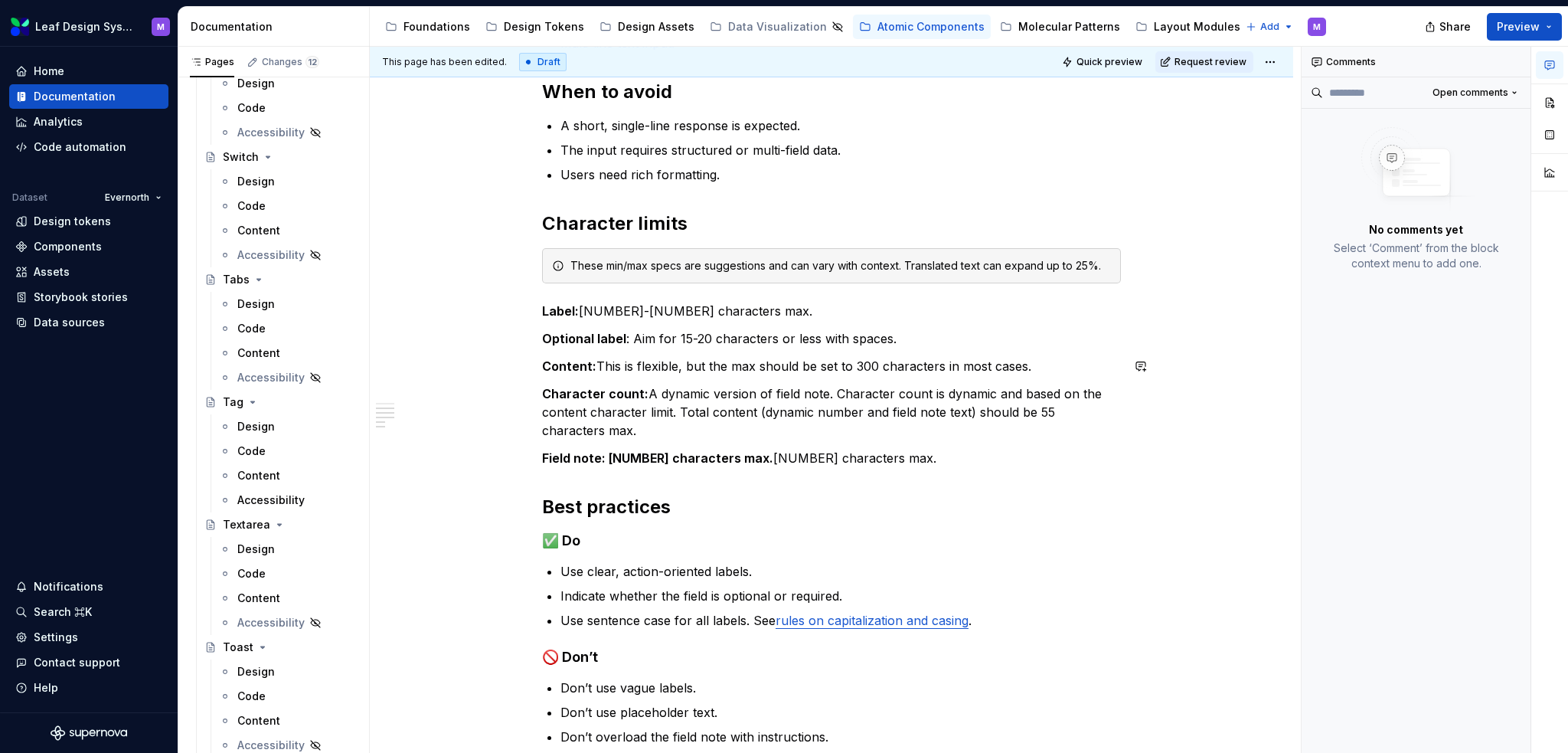 type 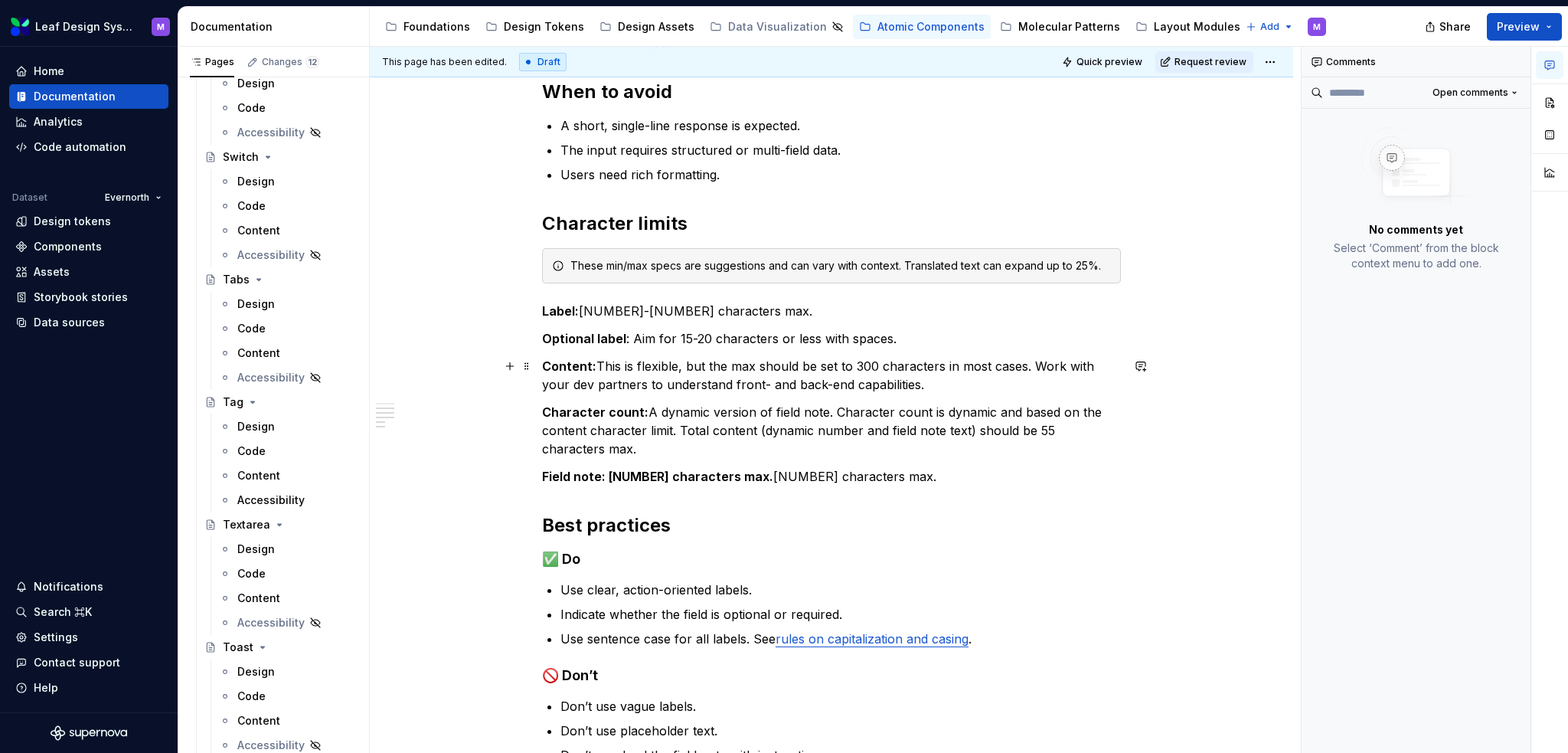 click on "Content:  This is flexible, but the max should be set to 300 characters in most cases. Work with your dev partners to understand front- and back-end capabilities." at bounding box center [831, 375] 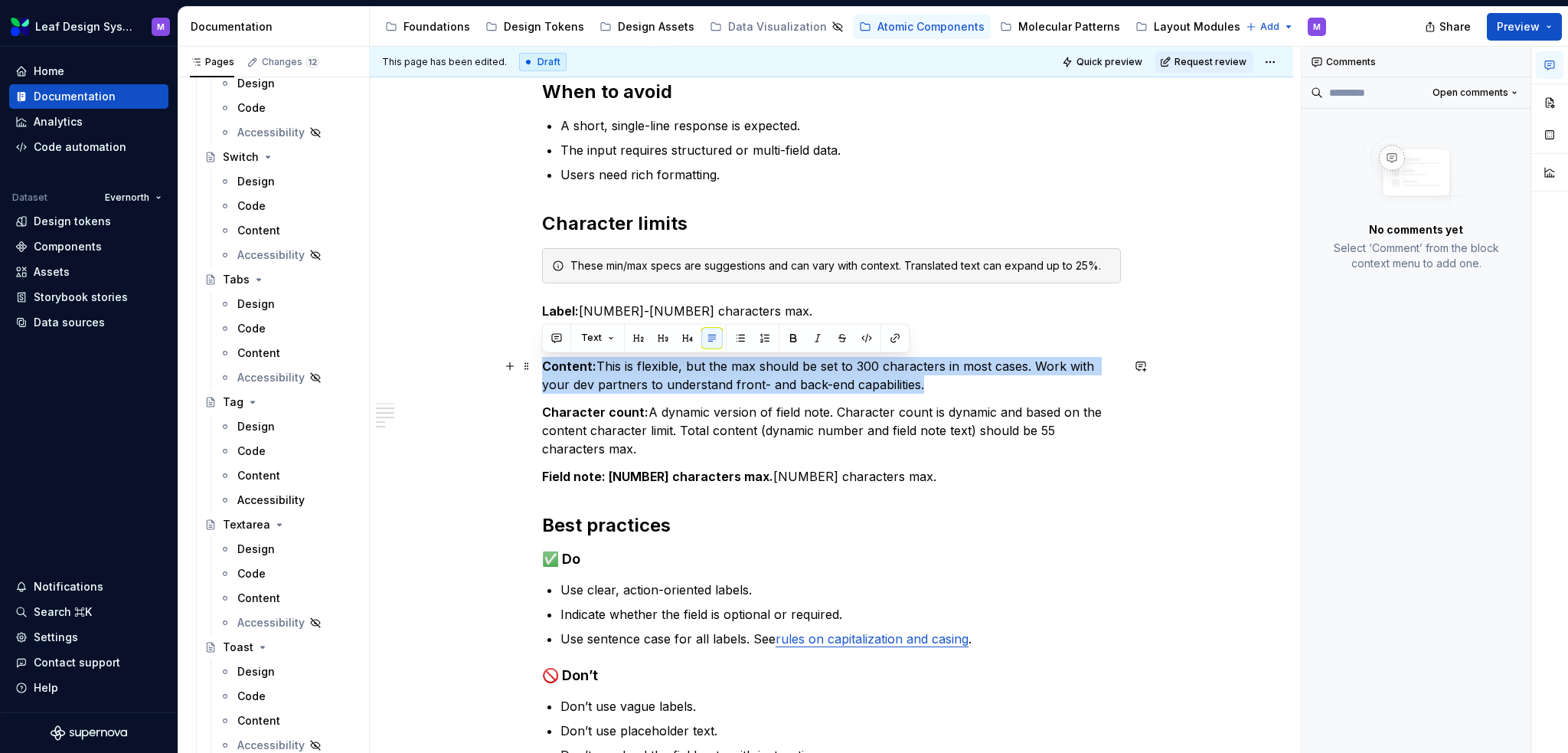 drag, startPoint x: 931, startPoint y: 384, endPoint x: 544, endPoint y: 358, distance: 387.8724 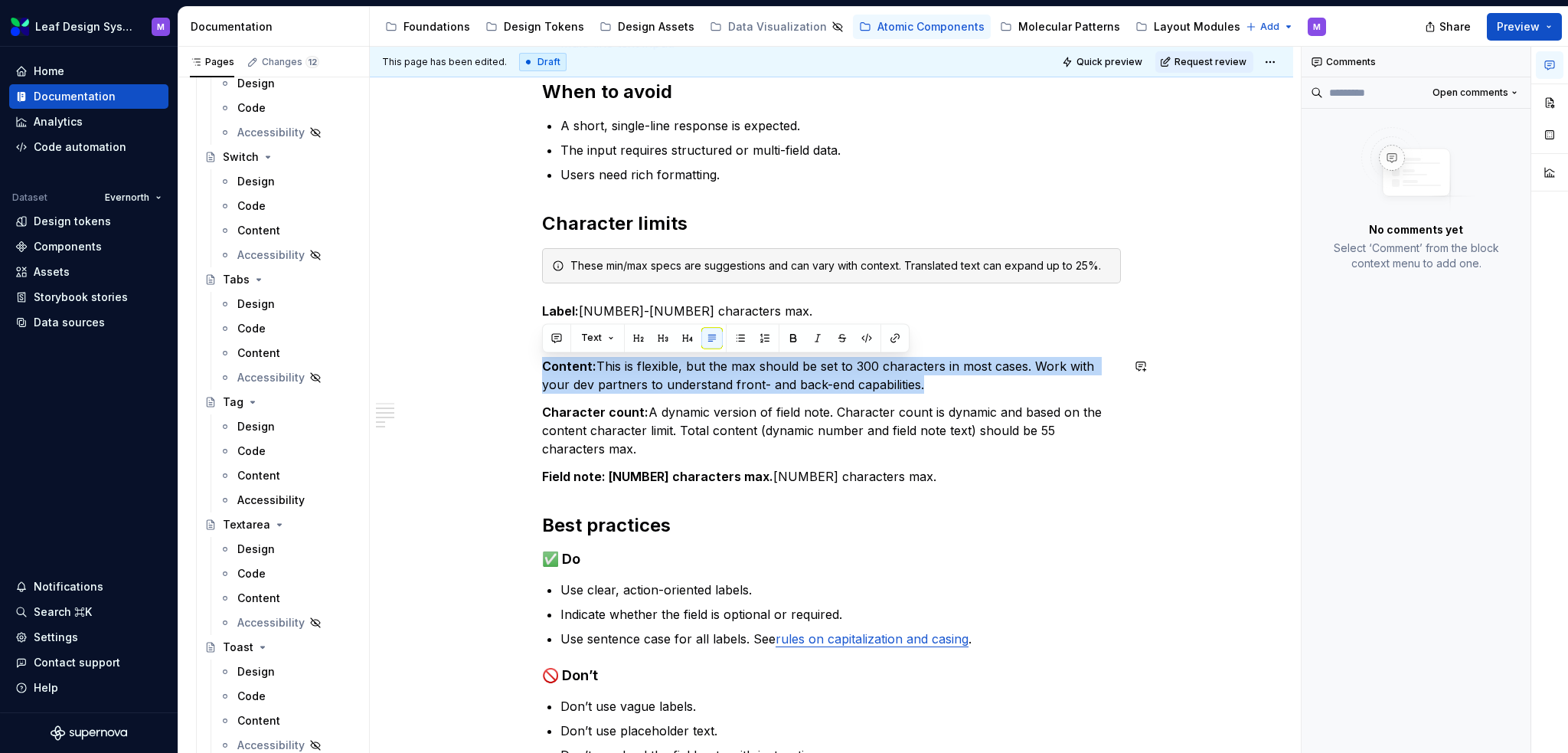 copy on "Content:  This is flexible, but the max should be set to 300 characters in most cases. Work with your dev partners to understand front- and back-end capabilities." 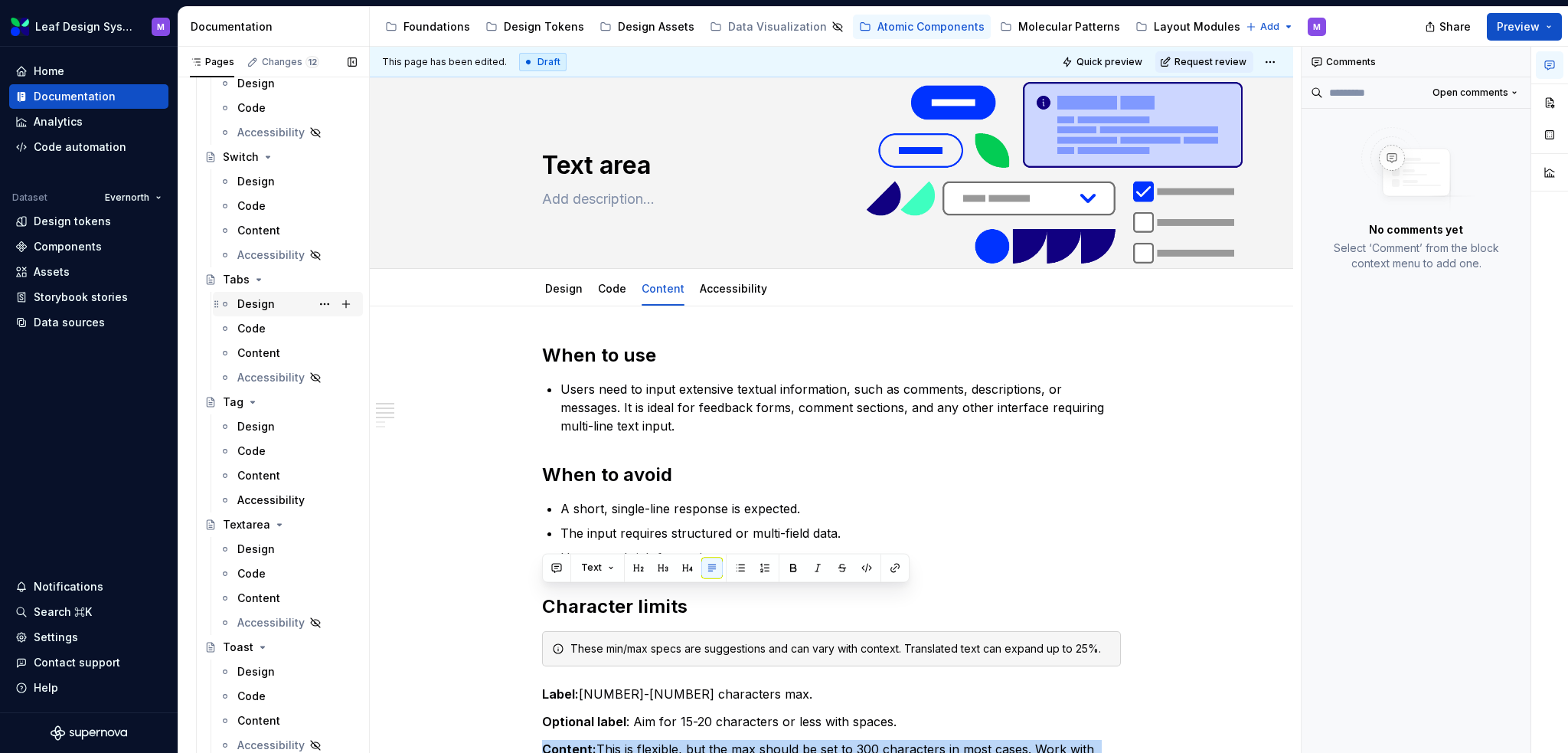 scroll, scrollTop: 153, scrollLeft: 0, axis: vertical 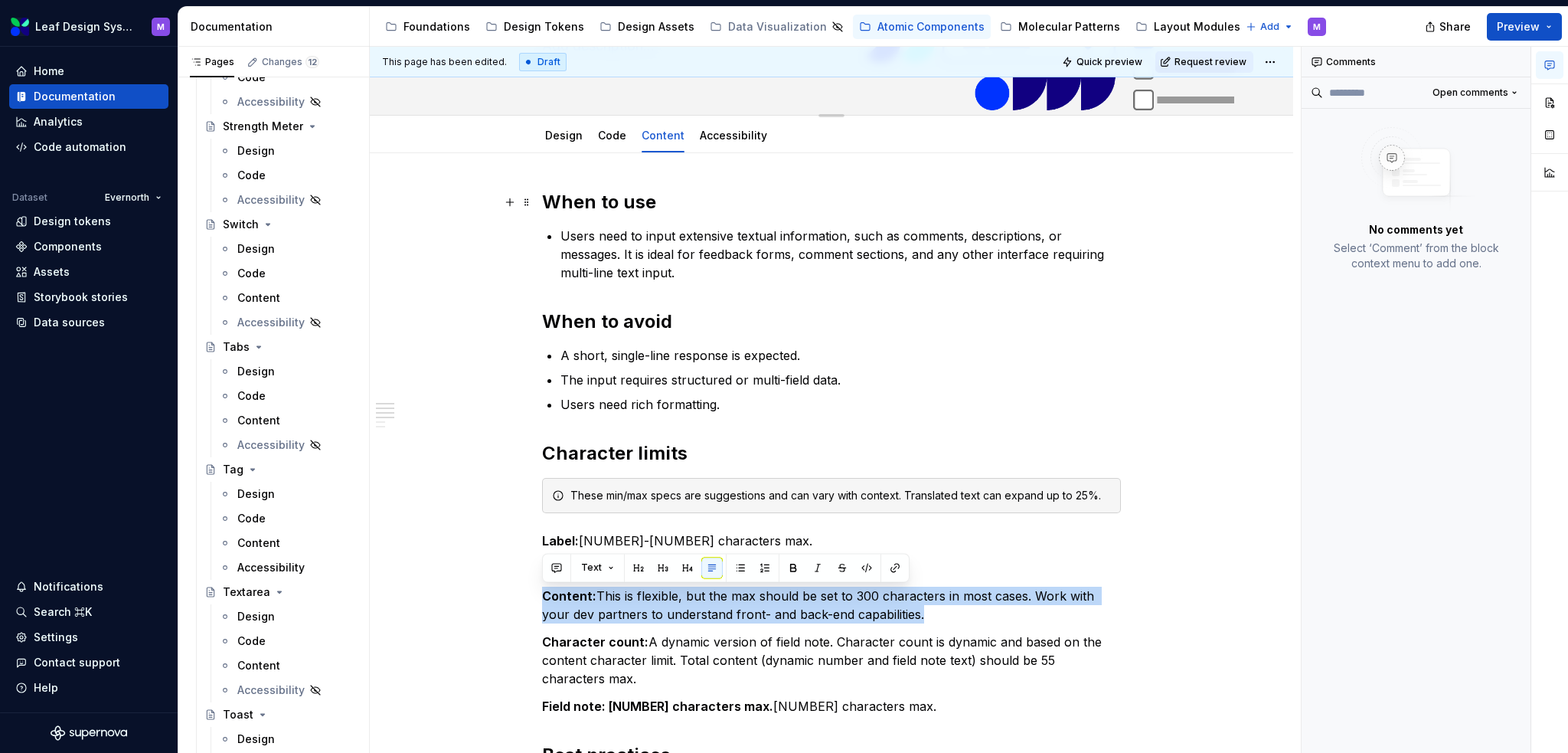 type on "*" 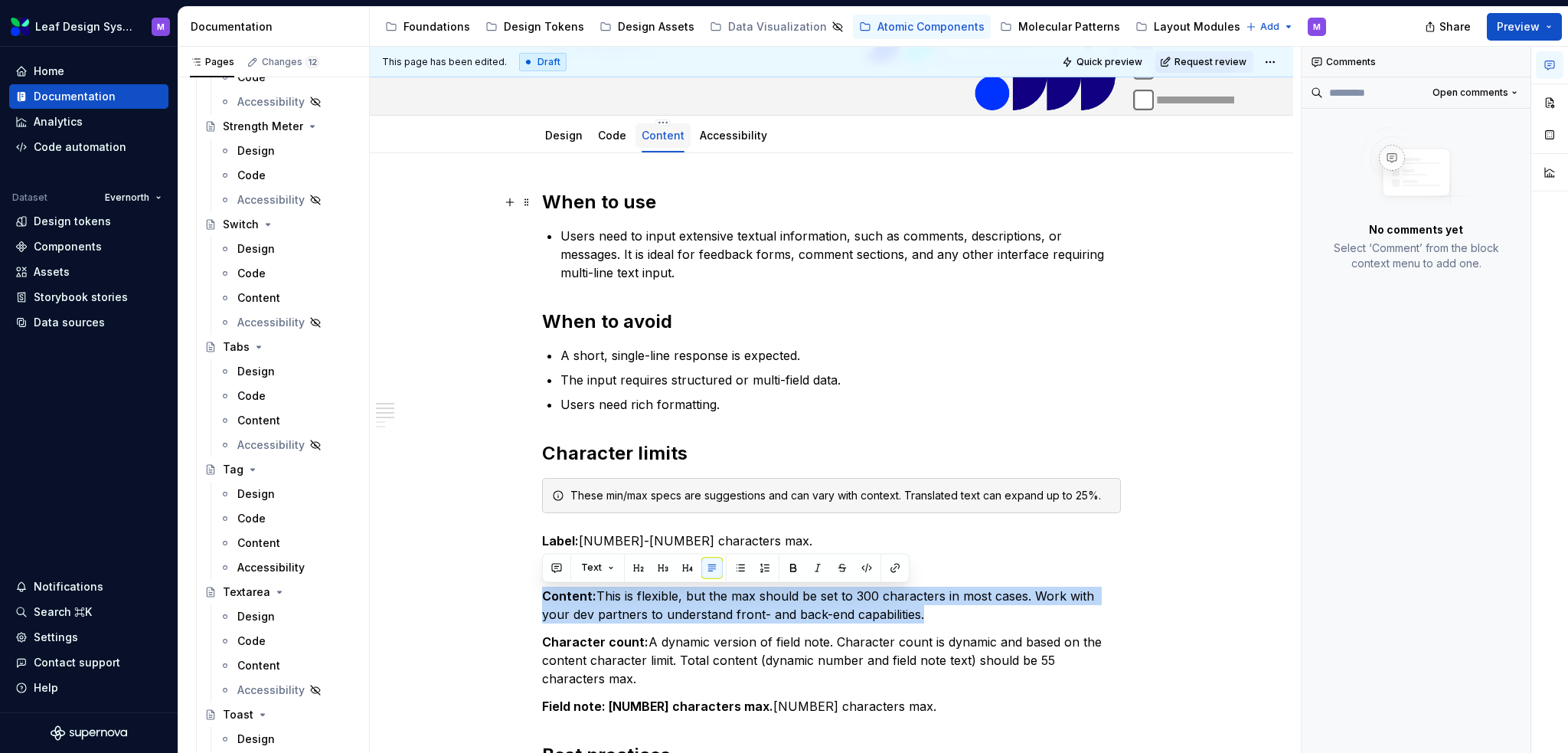 scroll, scrollTop: 6949, scrollLeft: 0, axis: vertical 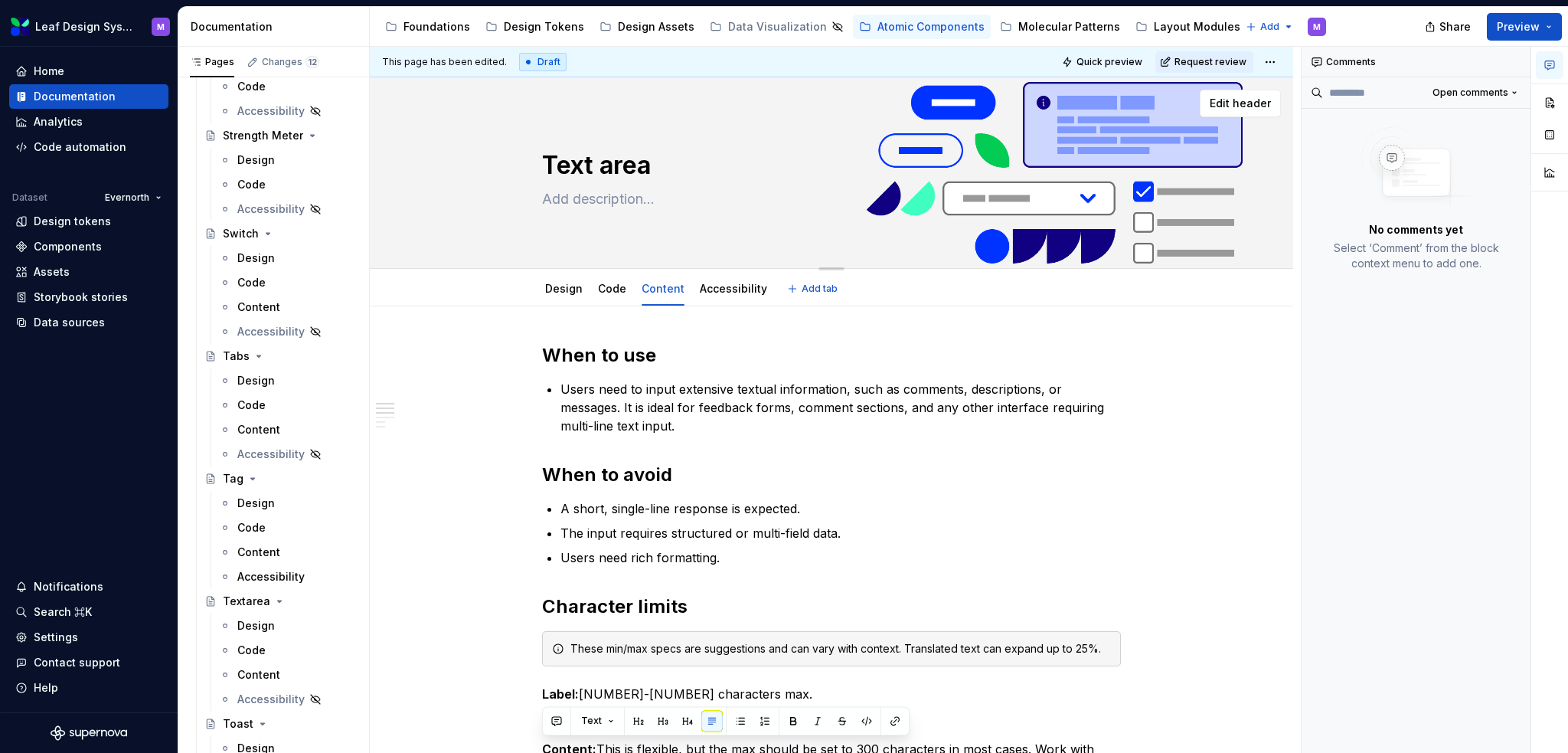 click on "Text area" at bounding box center [828, 165] 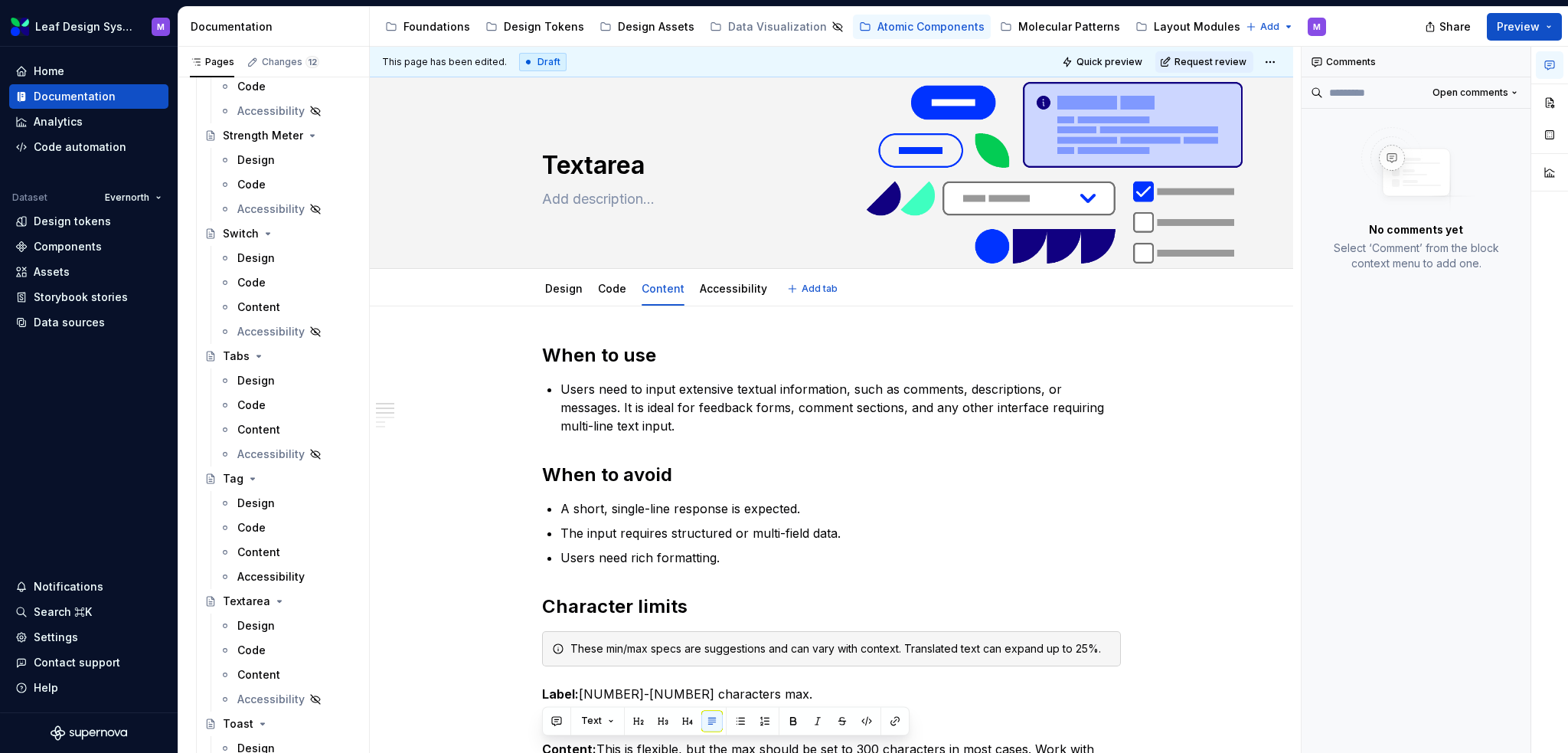 type on "*" 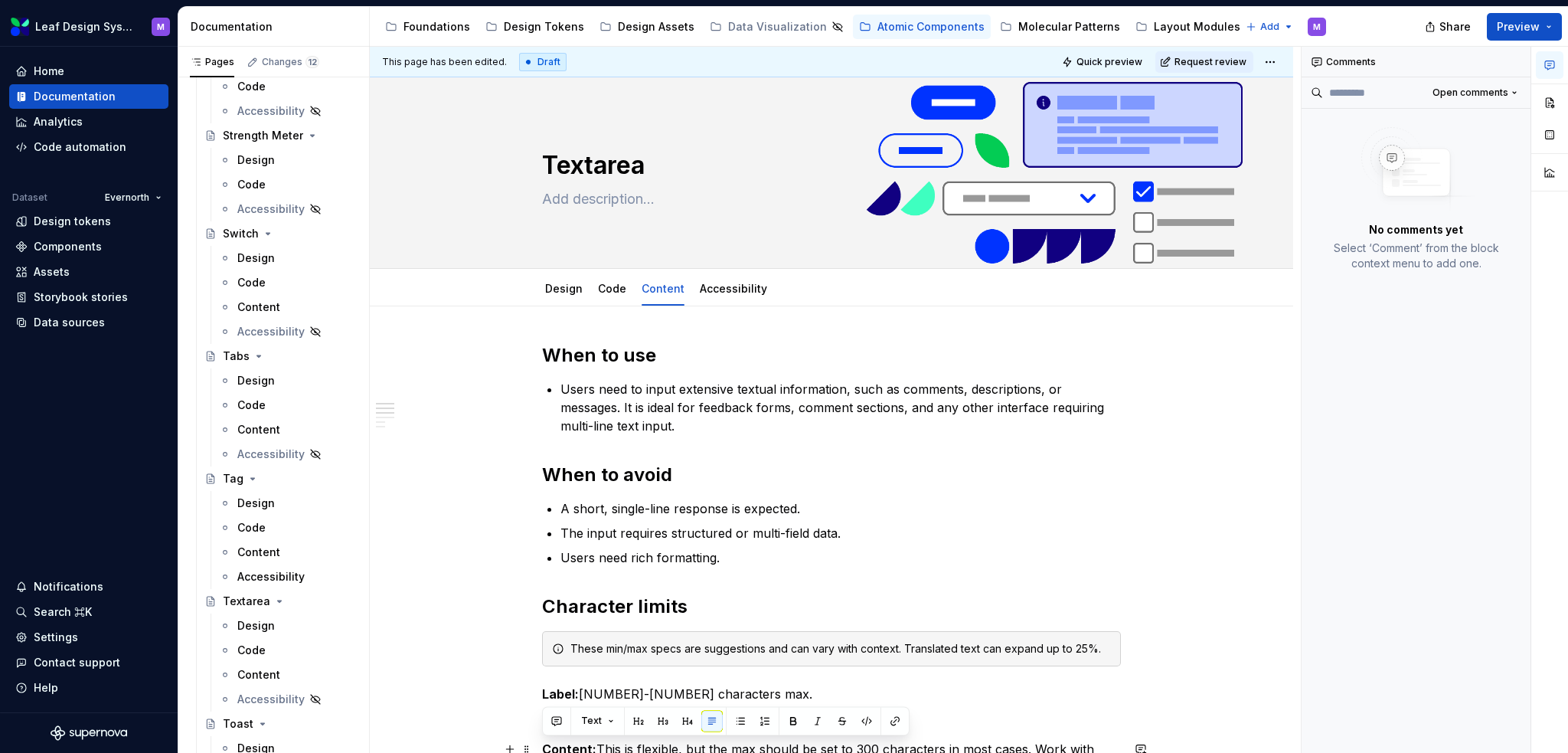 type on "Textarea" 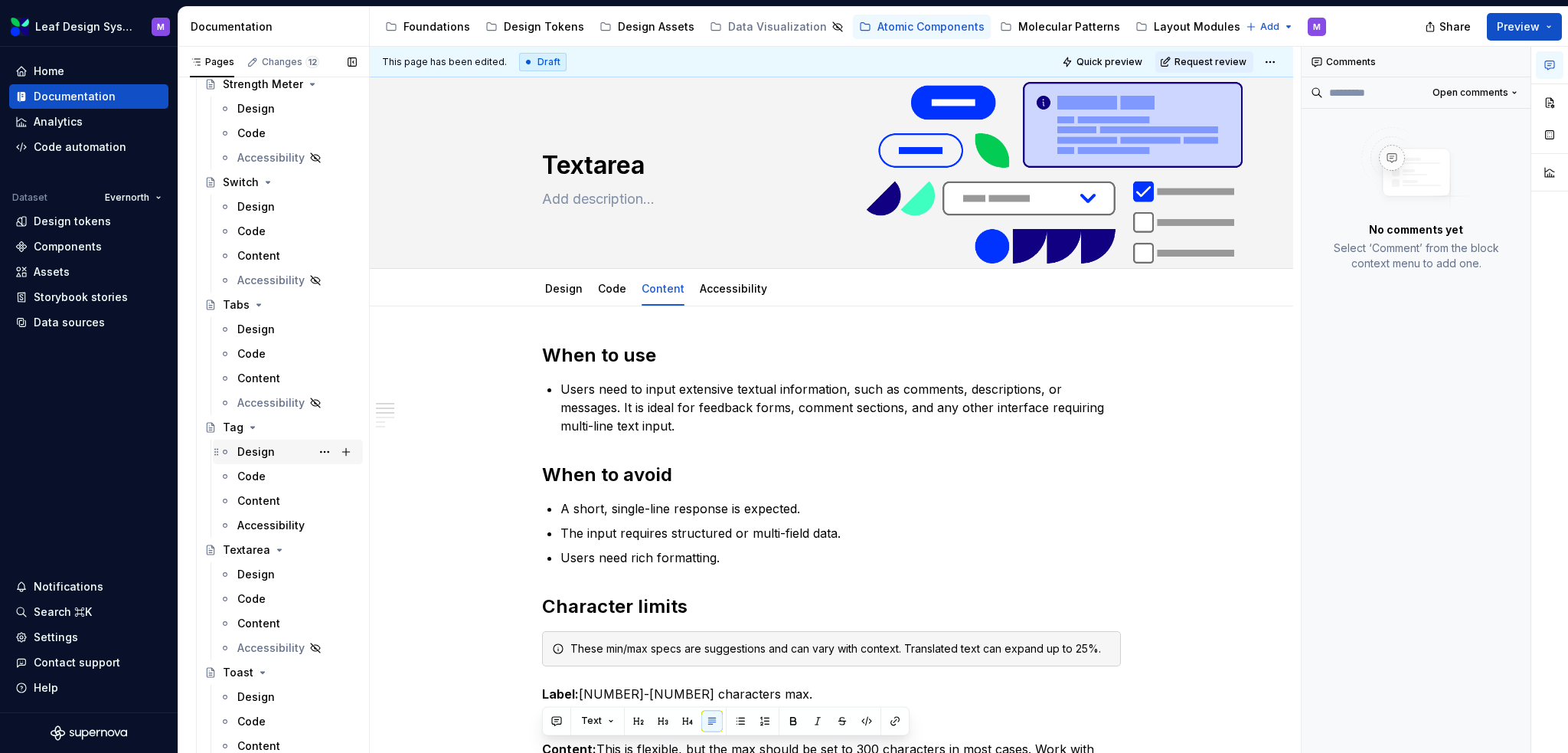 scroll, scrollTop: 7026, scrollLeft: 0, axis: vertical 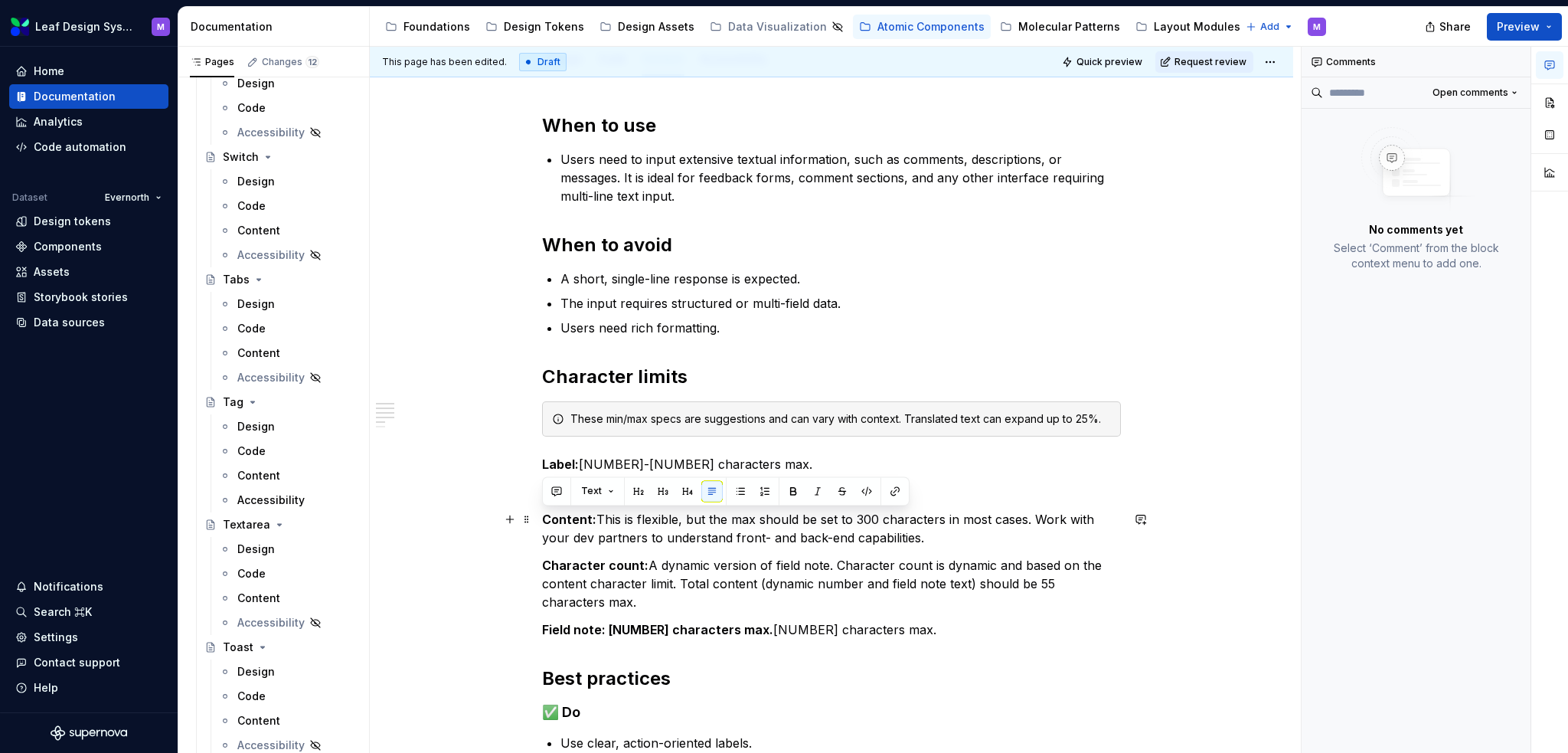 click on "Content:  This is flexible, but the max should be set to 300 characters in most cases. Work with your dev partners to understand front- and back-end capabilities." at bounding box center [831, 529] 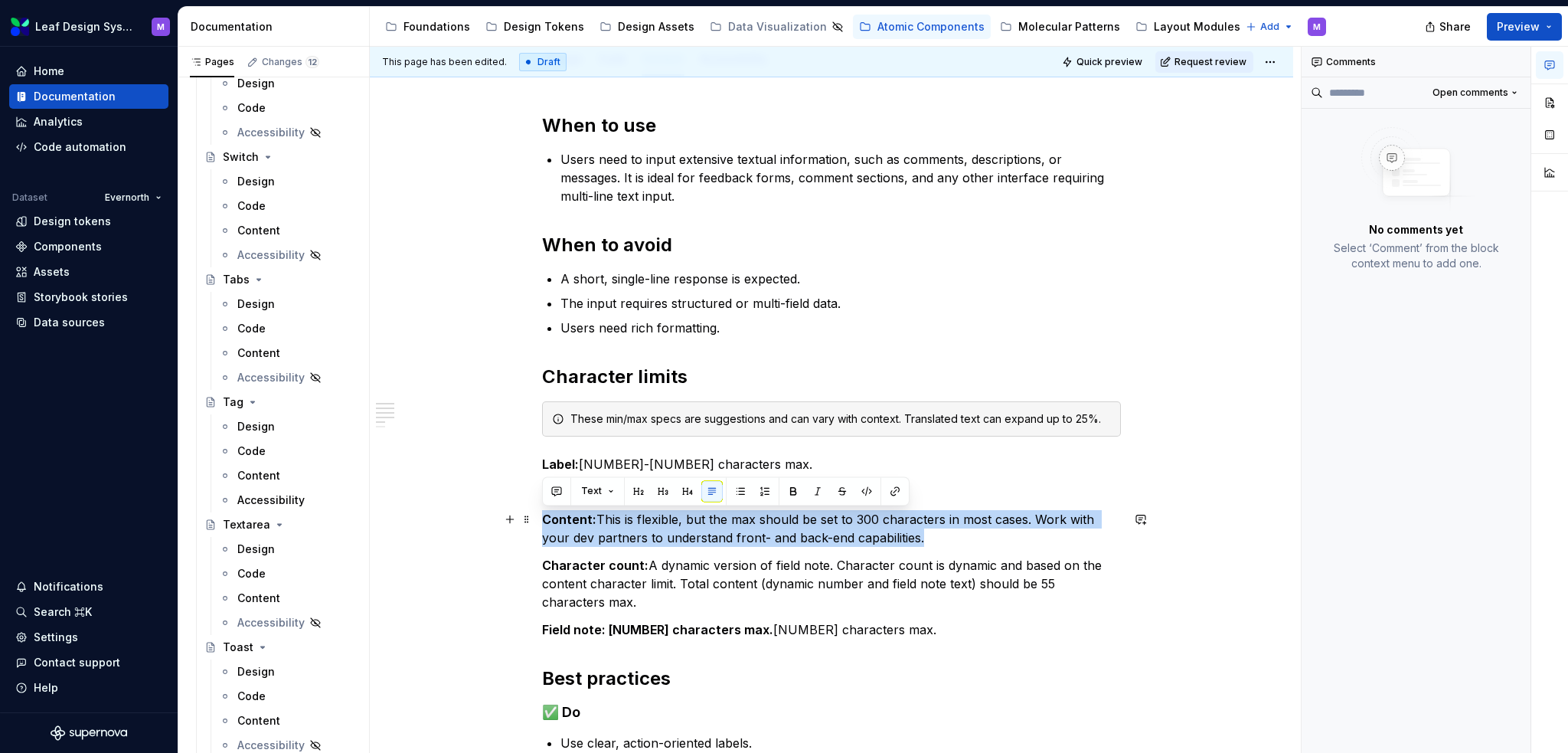 drag, startPoint x: 928, startPoint y: 539, endPoint x: 542, endPoint y: 520, distance: 386.4673 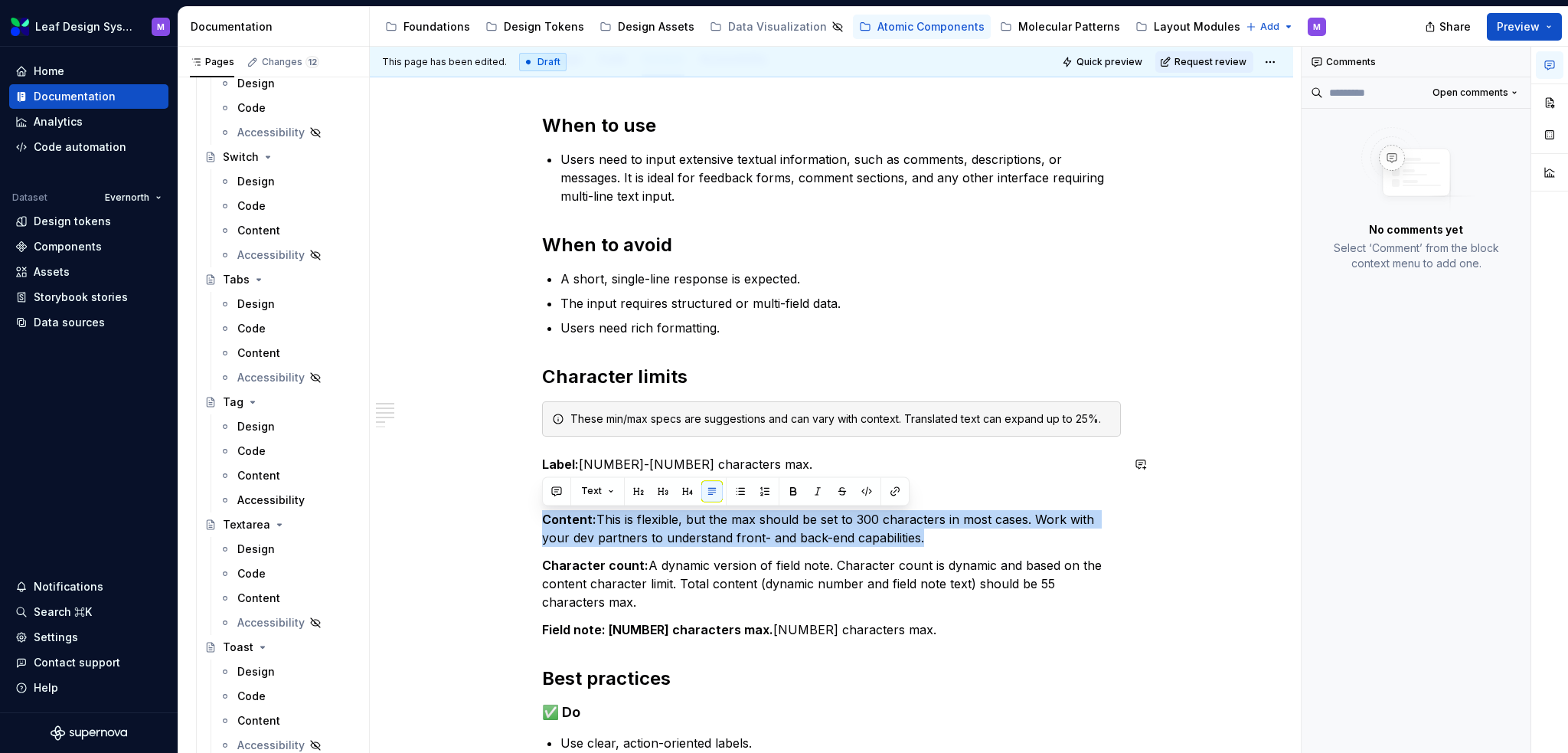 scroll, scrollTop: 0, scrollLeft: 0, axis: both 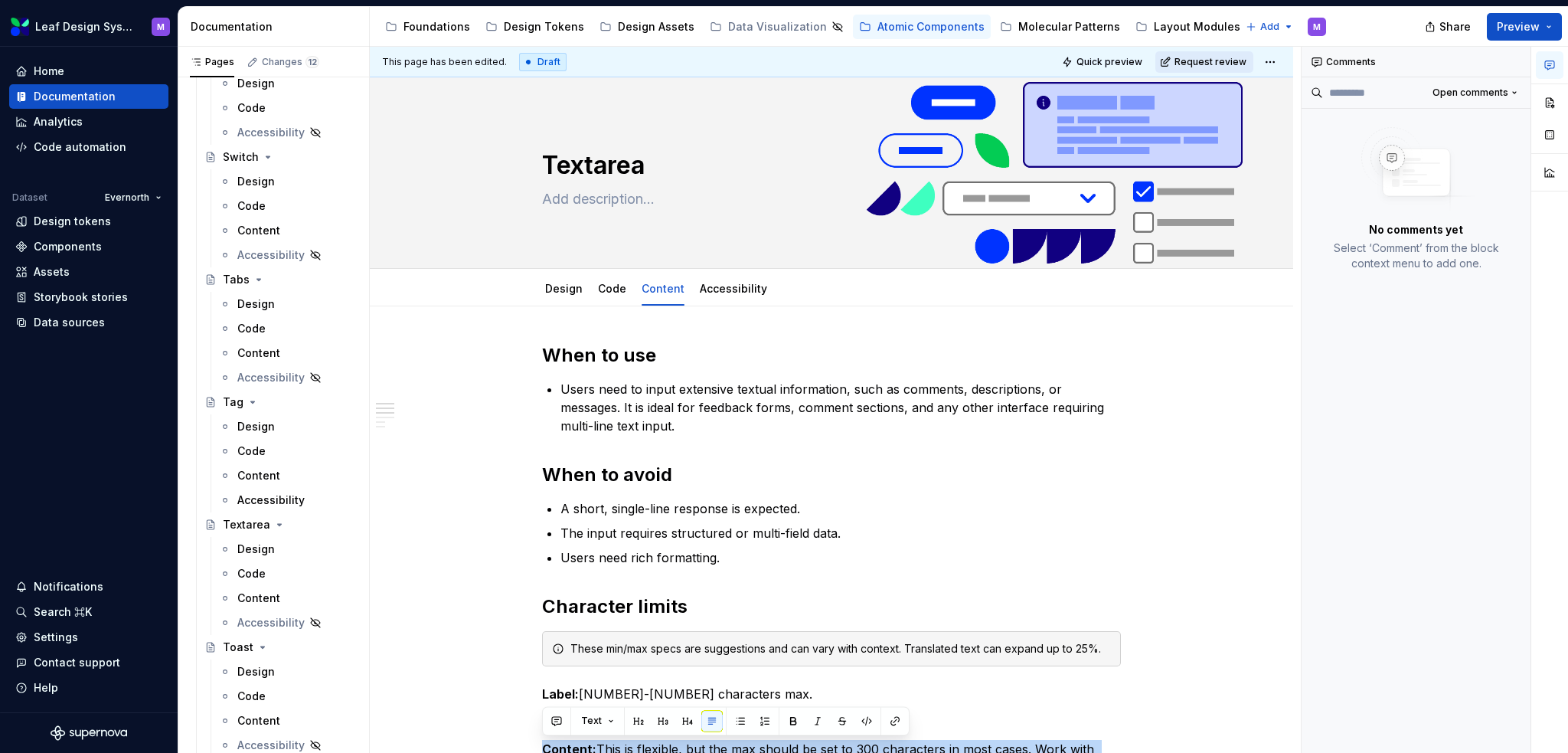 click on "Request review" at bounding box center [1204, 62] 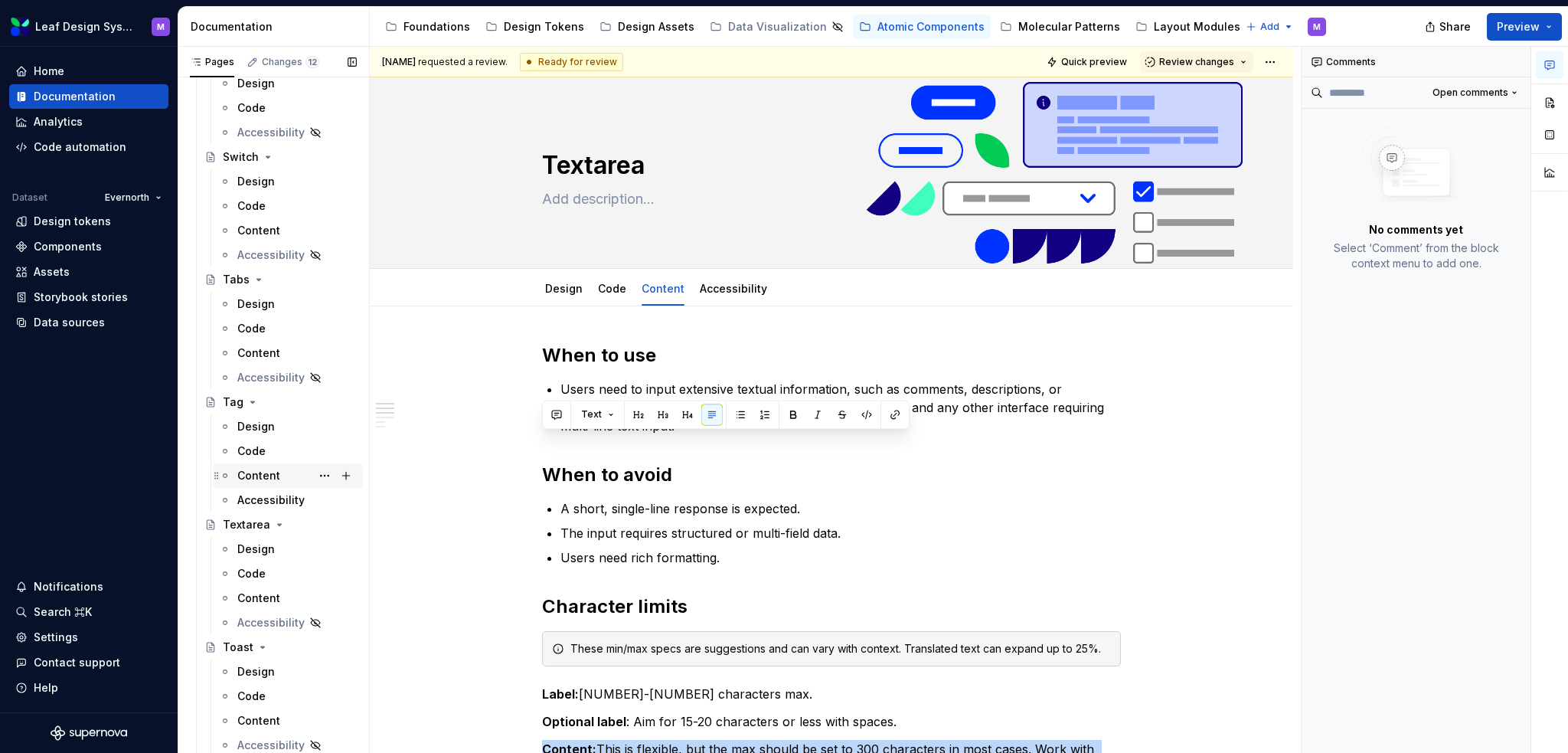 scroll, scrollTop: 306, scrollLeft: 0, axis: vertical 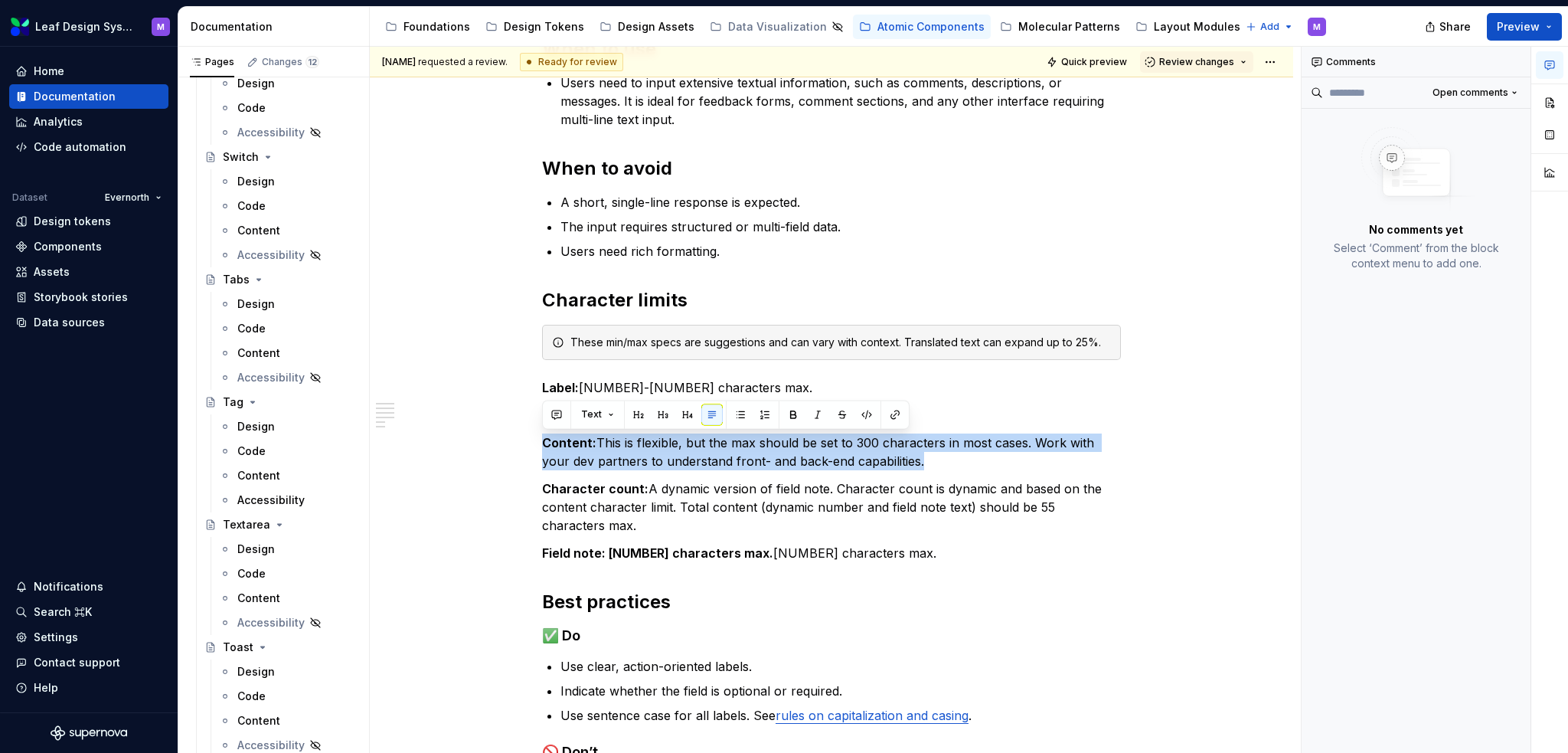 click on "Content" at bounding box center [259, 598] 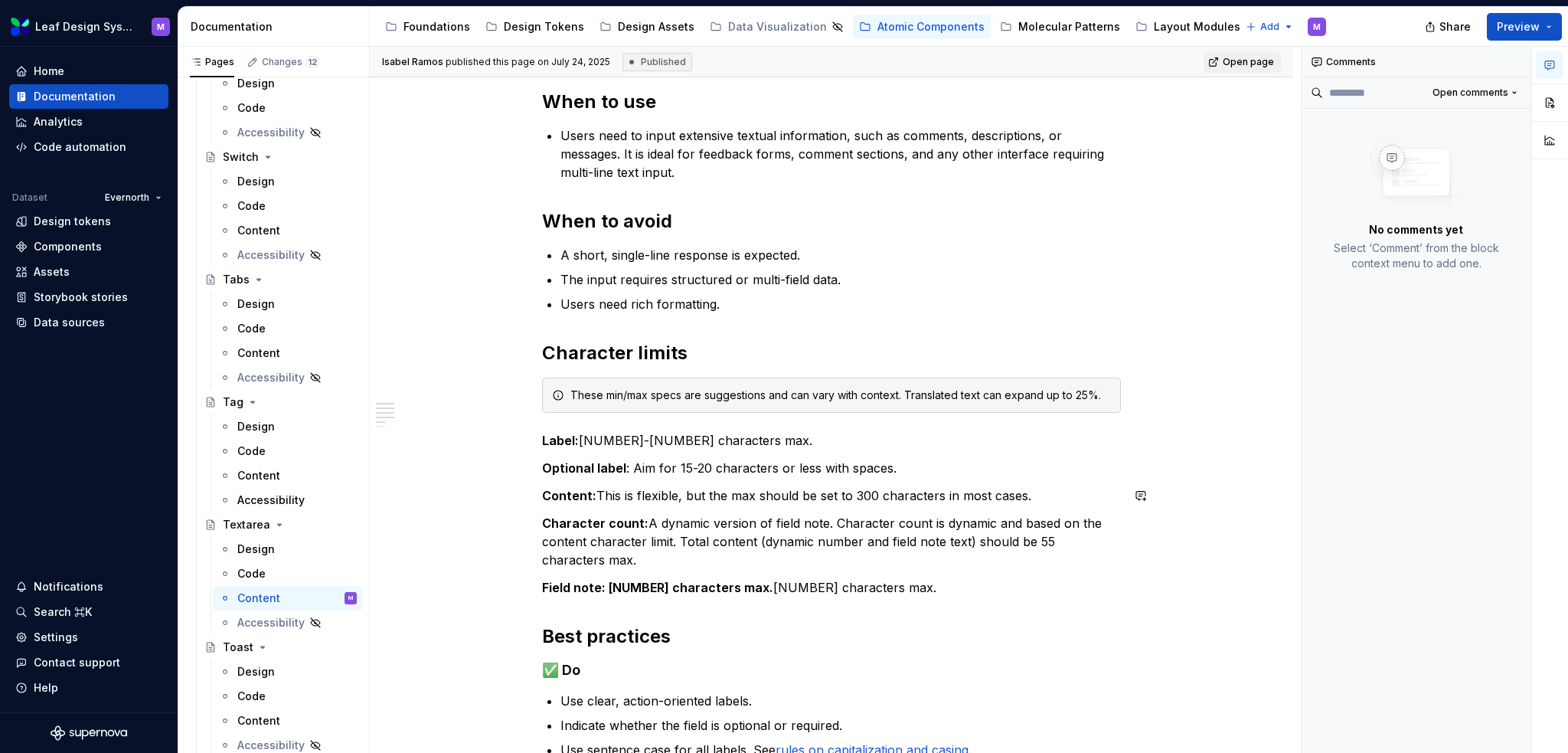 scroll, scrollTop: 230, scrollLeft: 0, axis: vertical 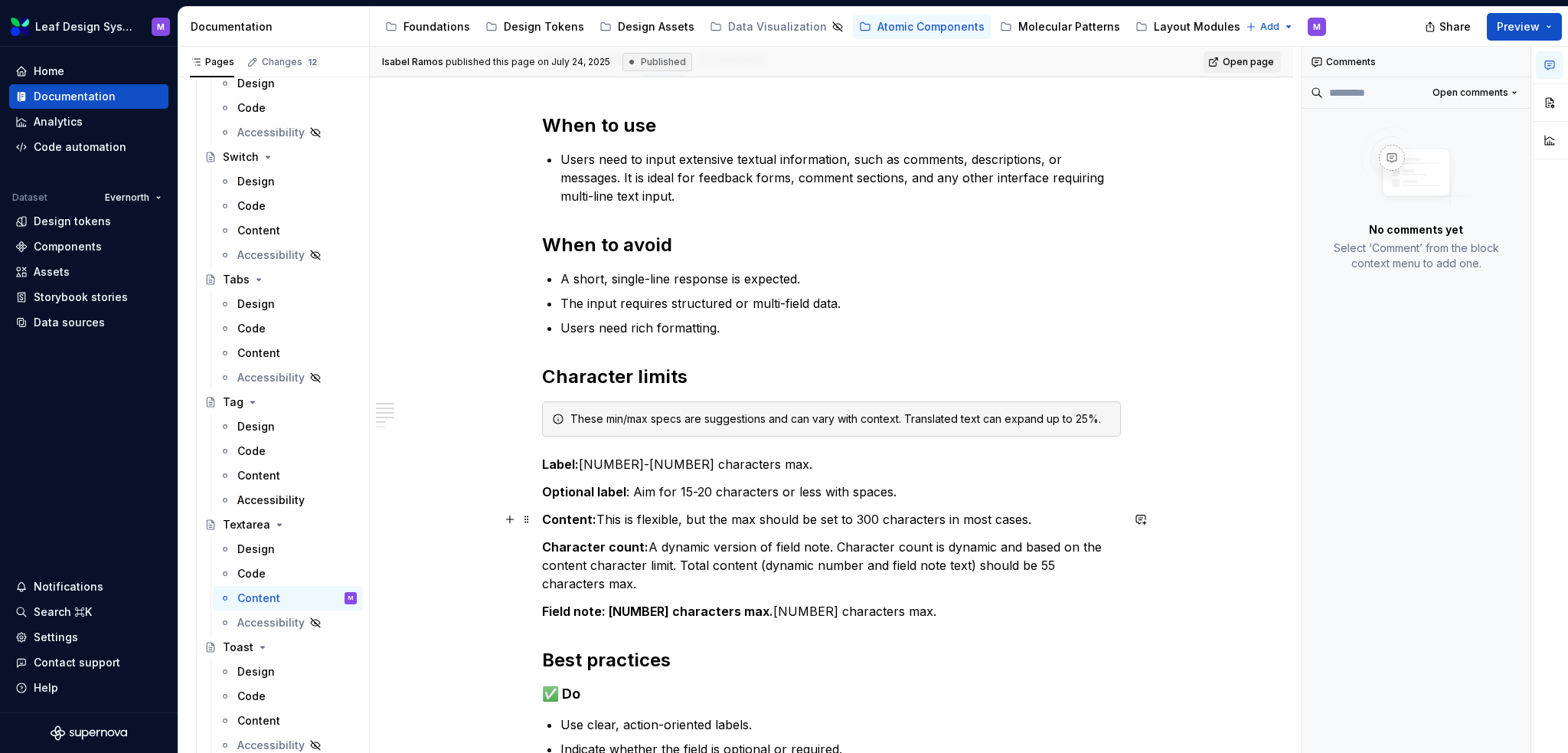 type on "*" 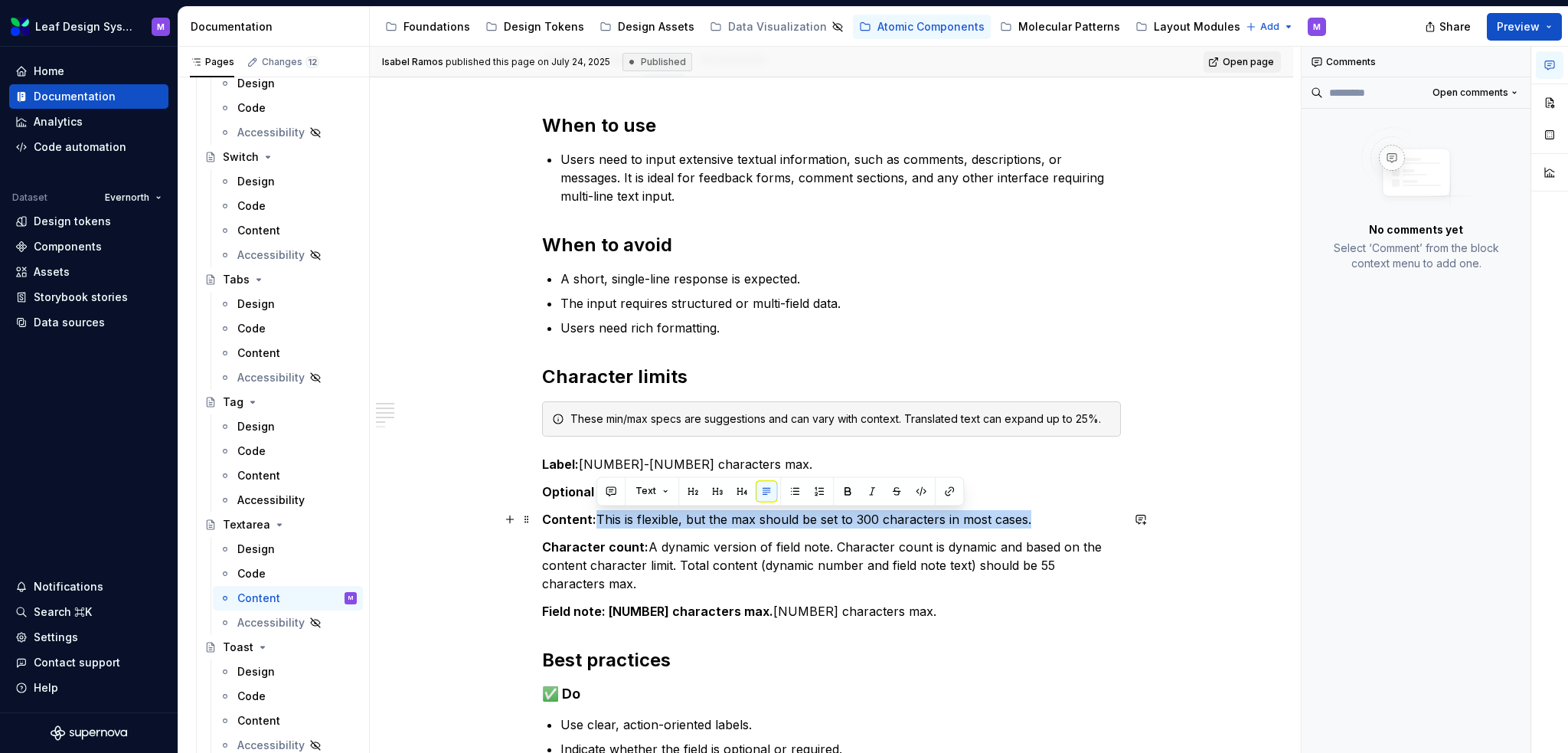 drag, startPoint x: 1036, startPoint y: 517, endPoint x: 596, endPoint y: 523, distance: 440.04091 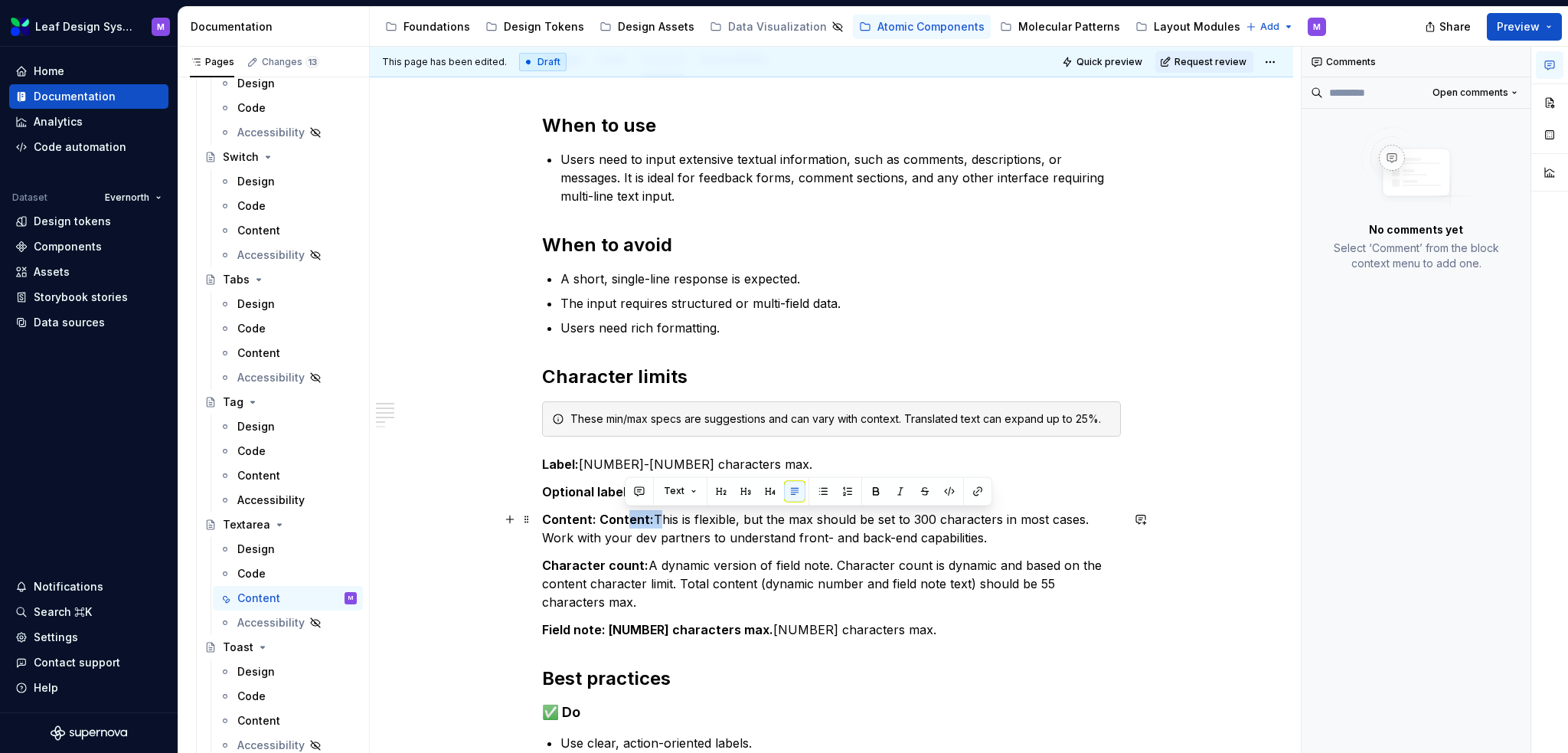 drag, startPoint x: 655, startPoint y: 518, endPoint x: 623, endPoint y: 516, distance: 32.062439 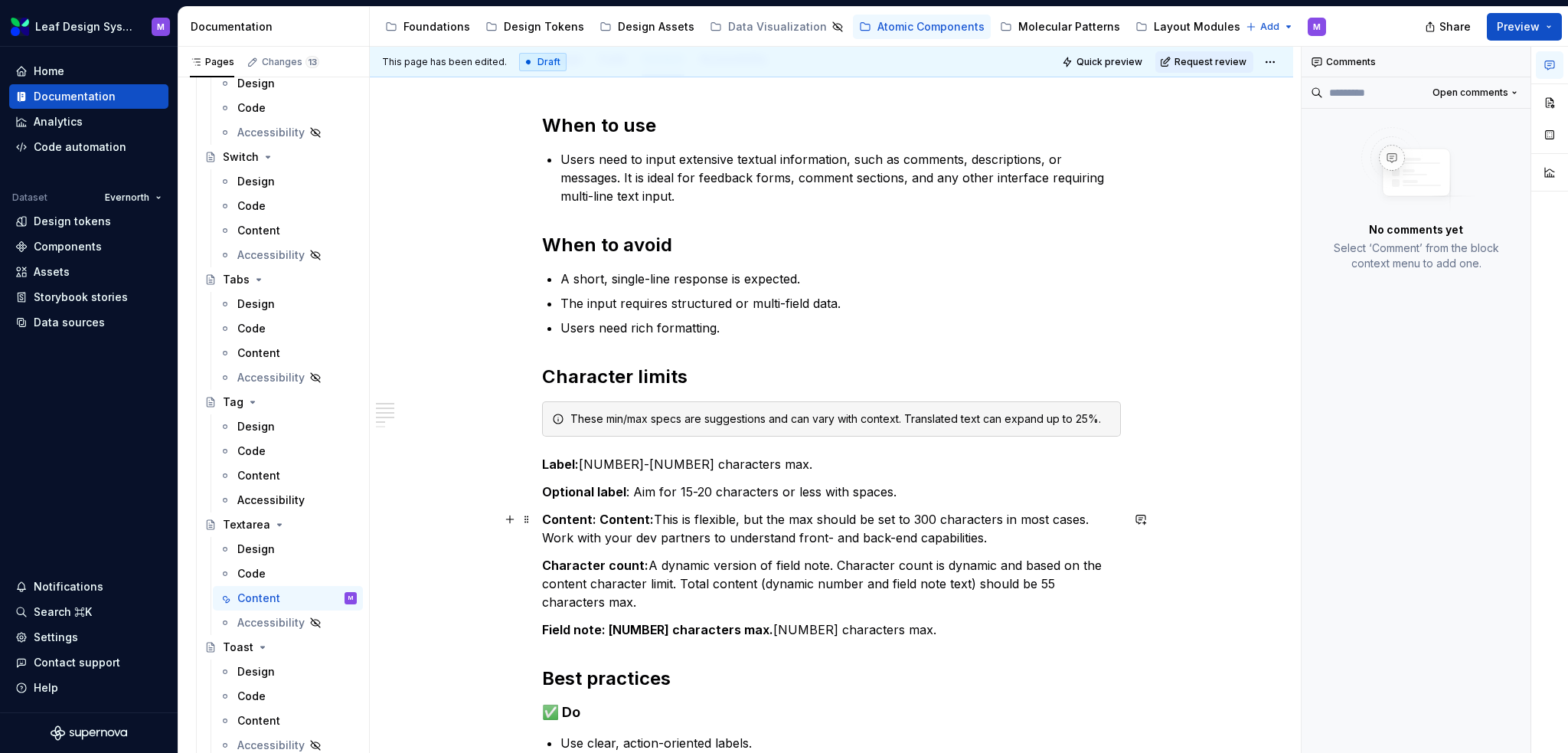 type 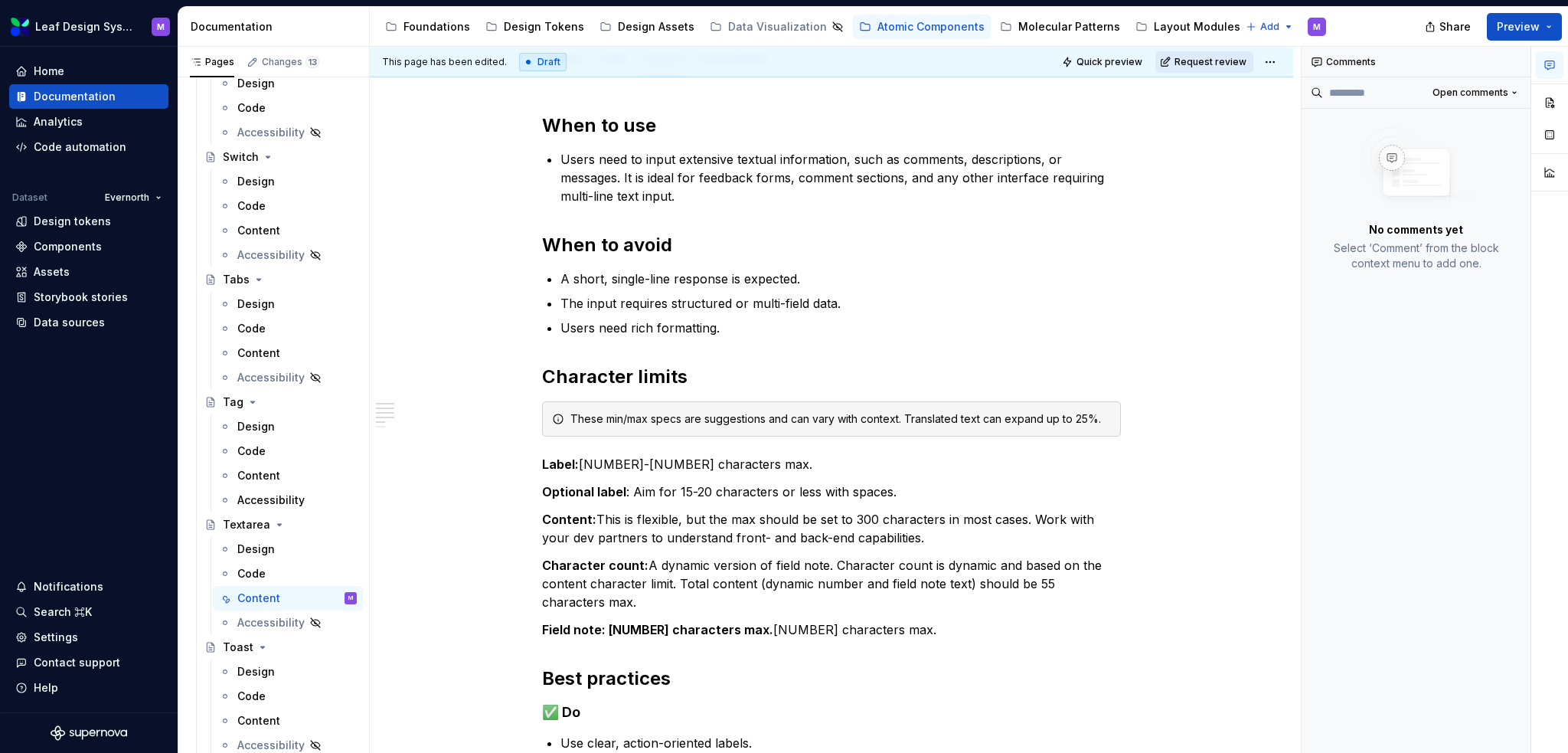 click on "Request review" at bounding box center [1204, 62] 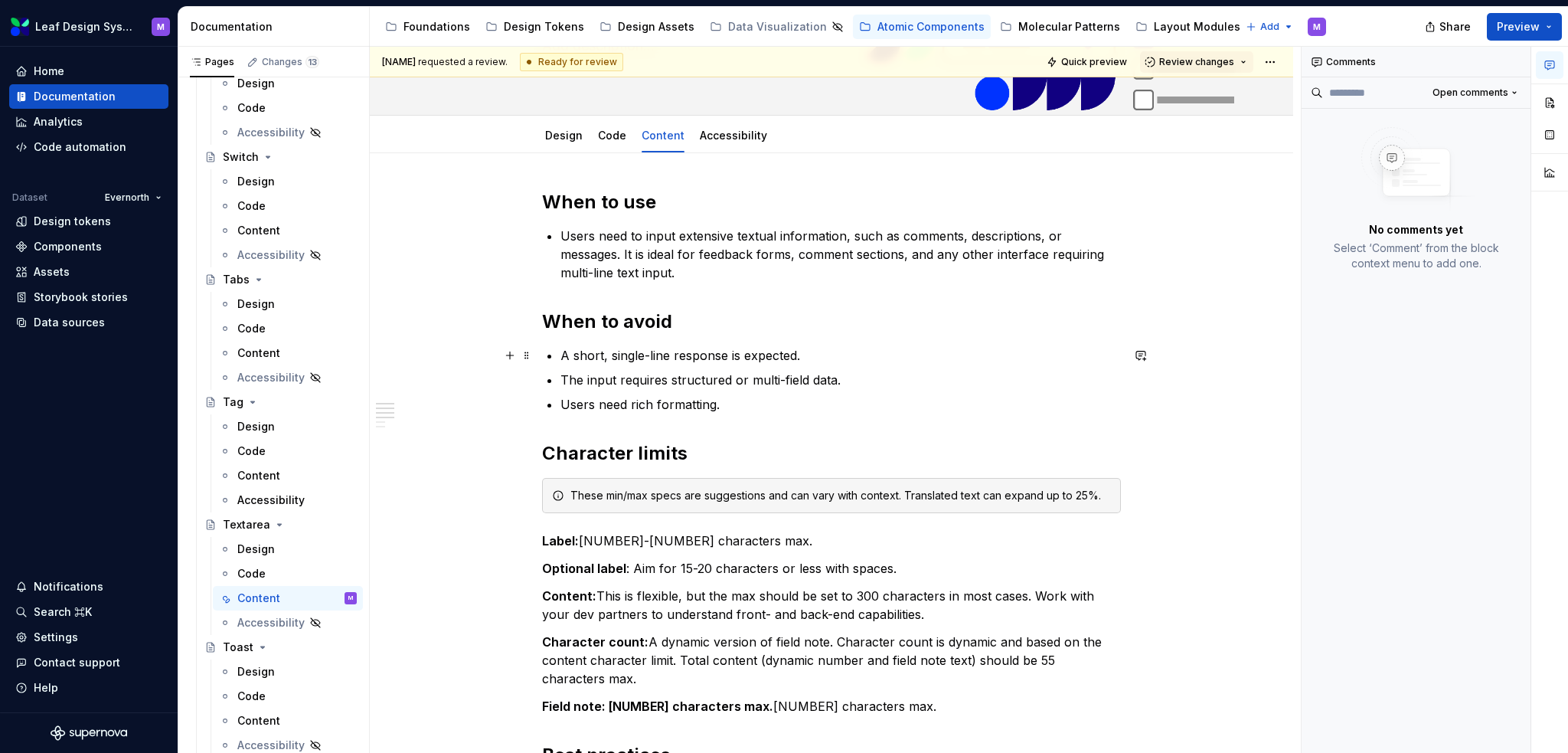 scroll, scrollTop: 0, scrollLeft: 0, axis: both 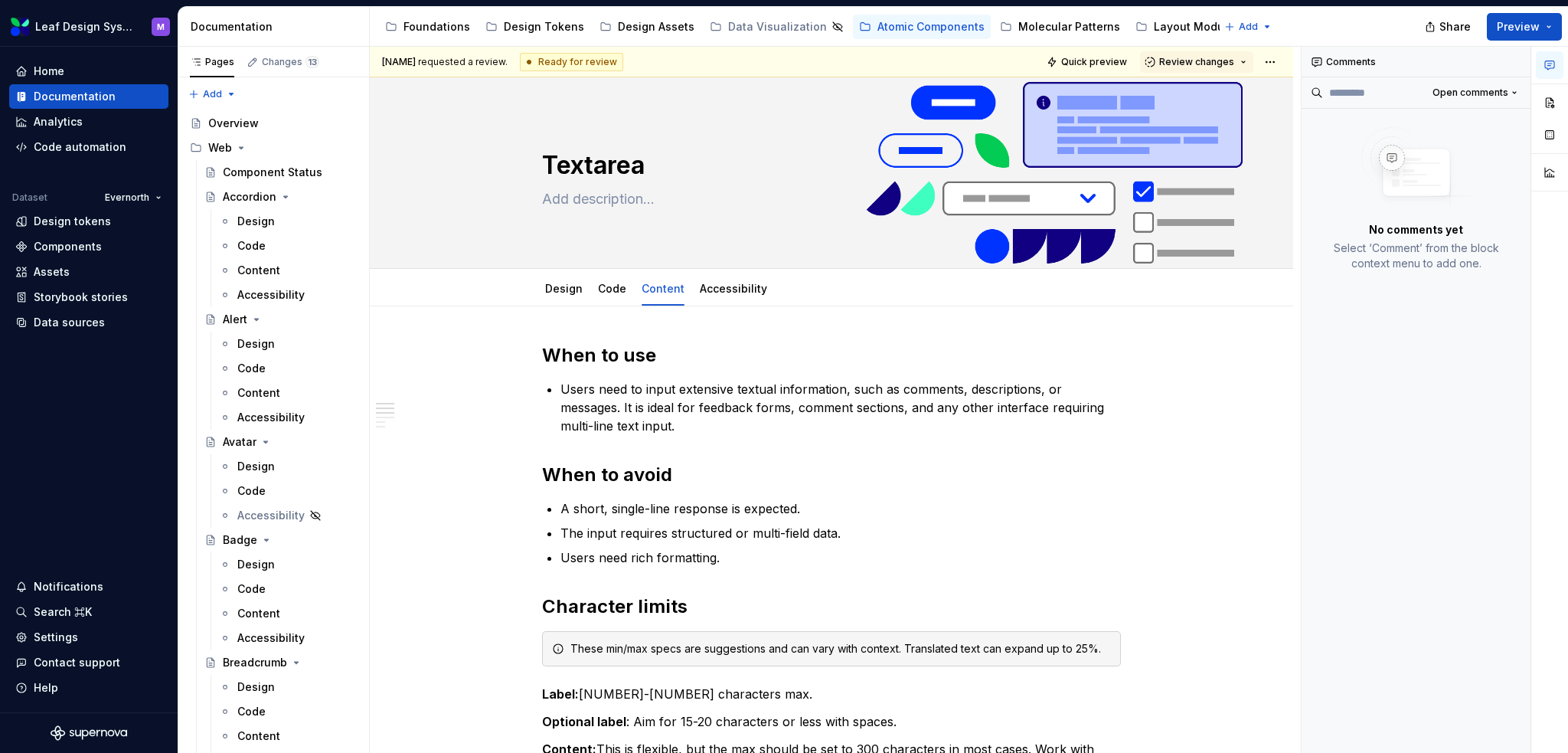 type on "*" 